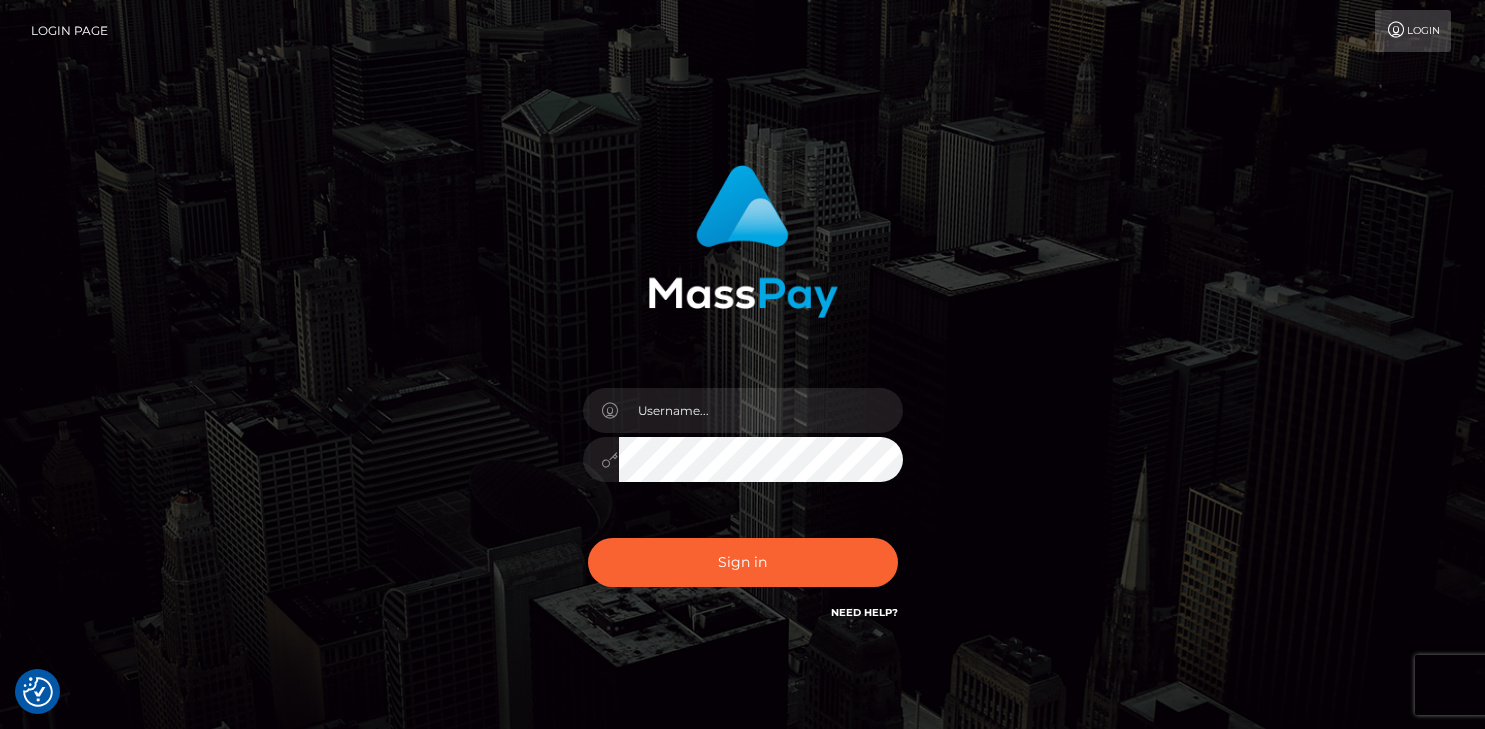 scroll, scrollTop: 0, scrollLeft: 0, axis: both 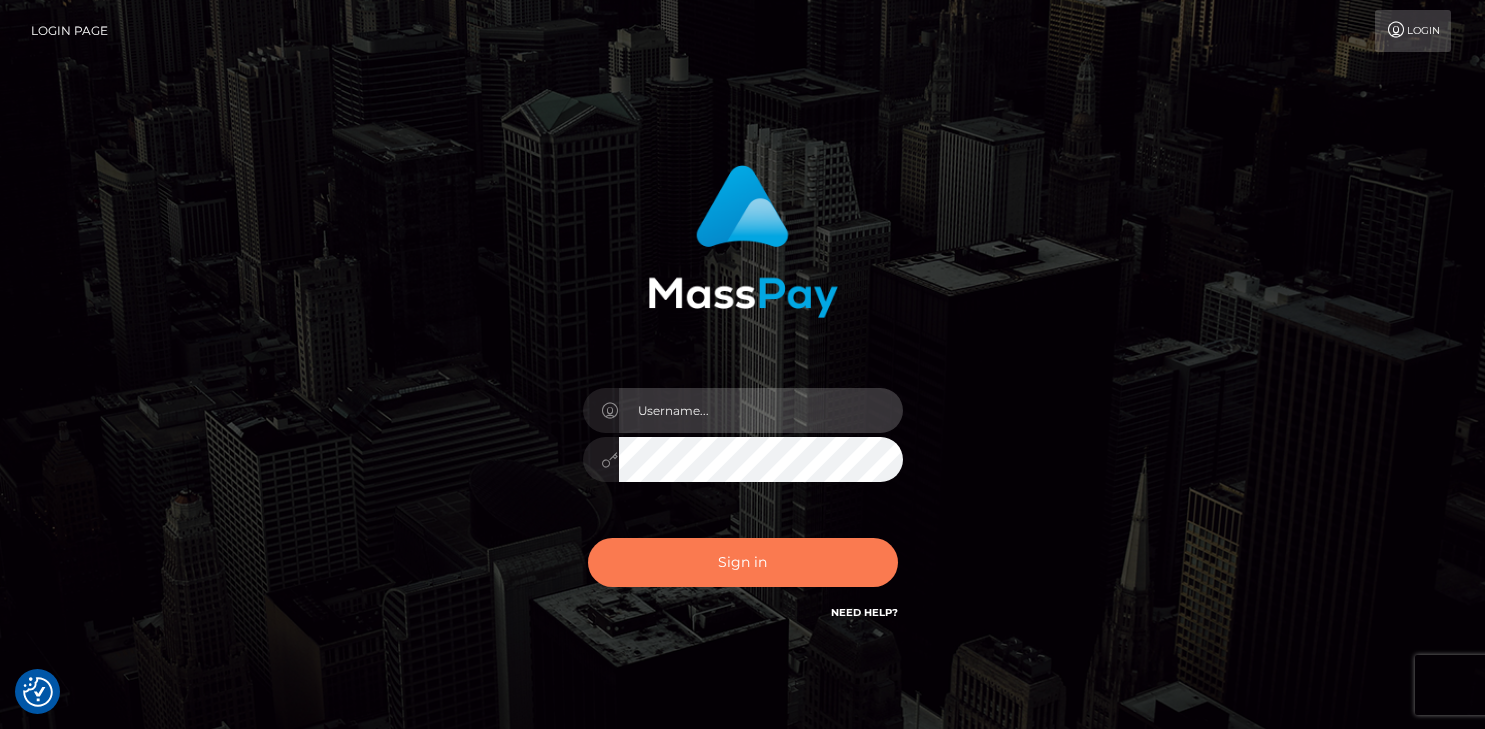 type on "[FIRST]" 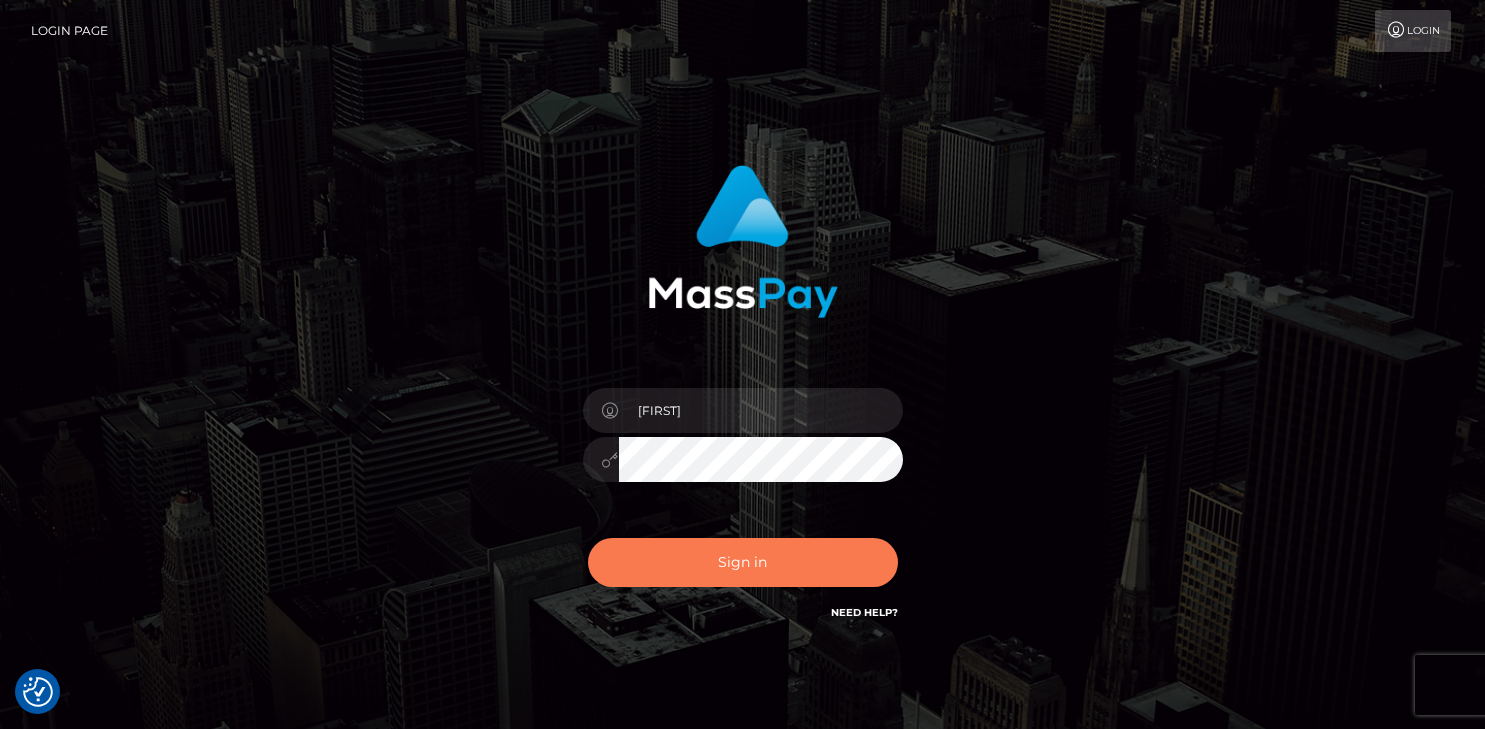 click on "Sign in" at bounding box center (743, 562) 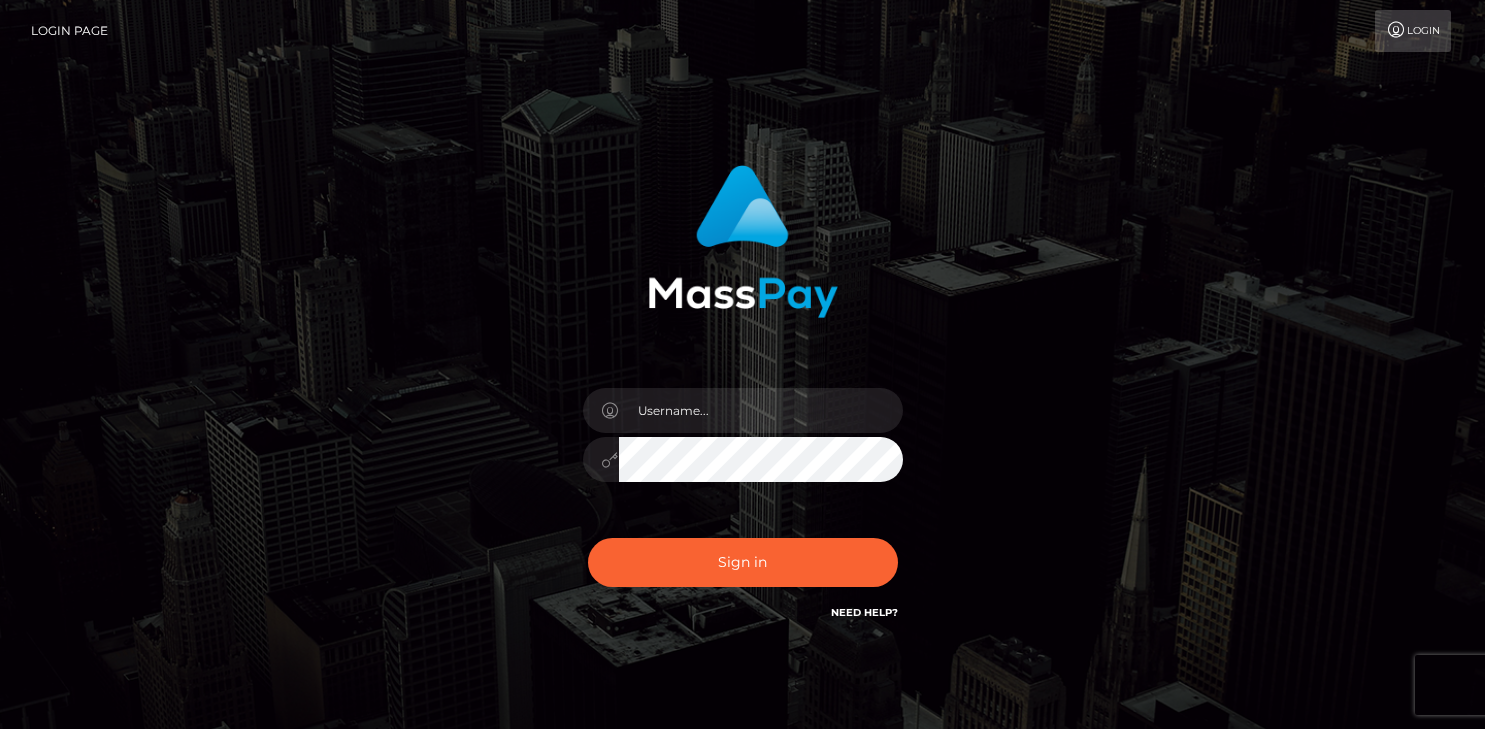 scroll, scrollTop: 0, scrollLeft: 0, axis: both 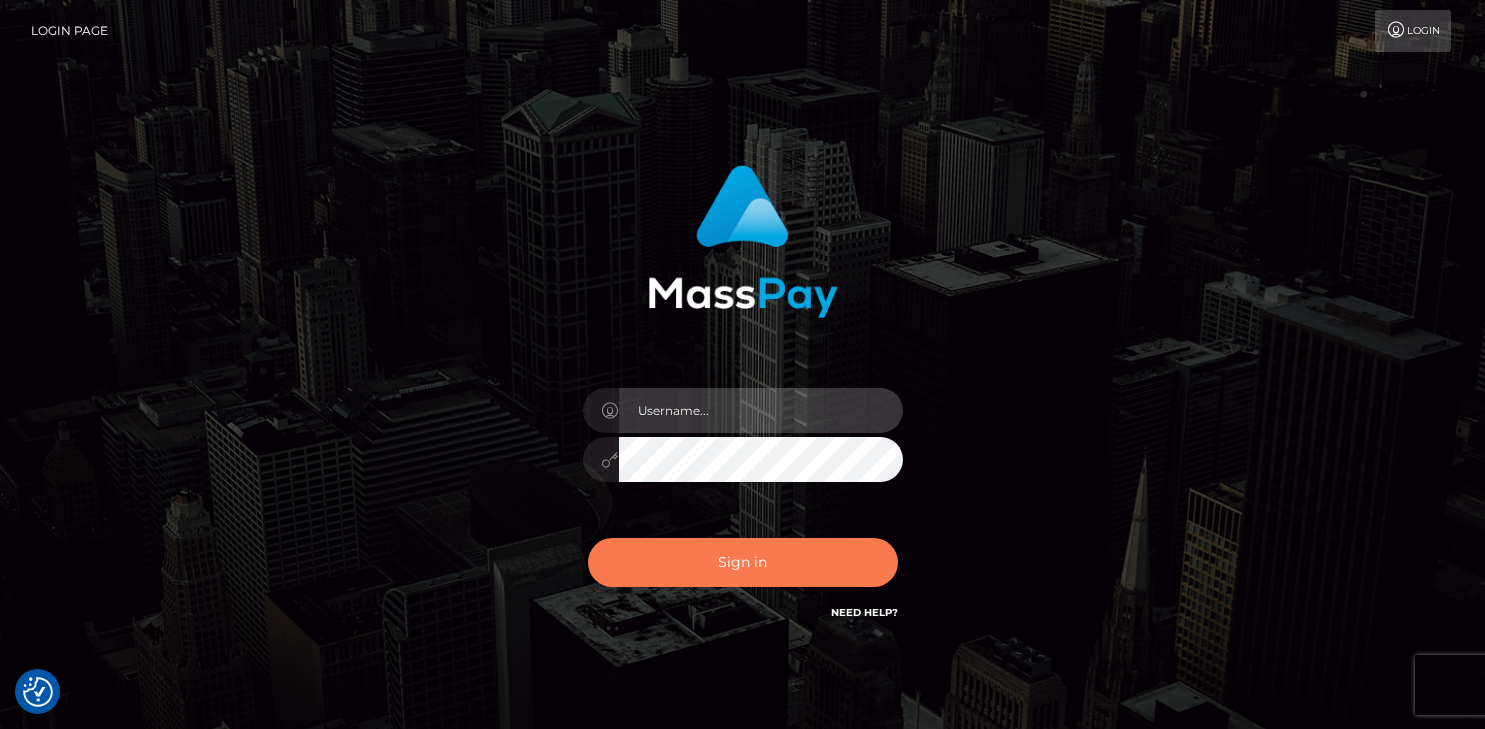type on "vlad" 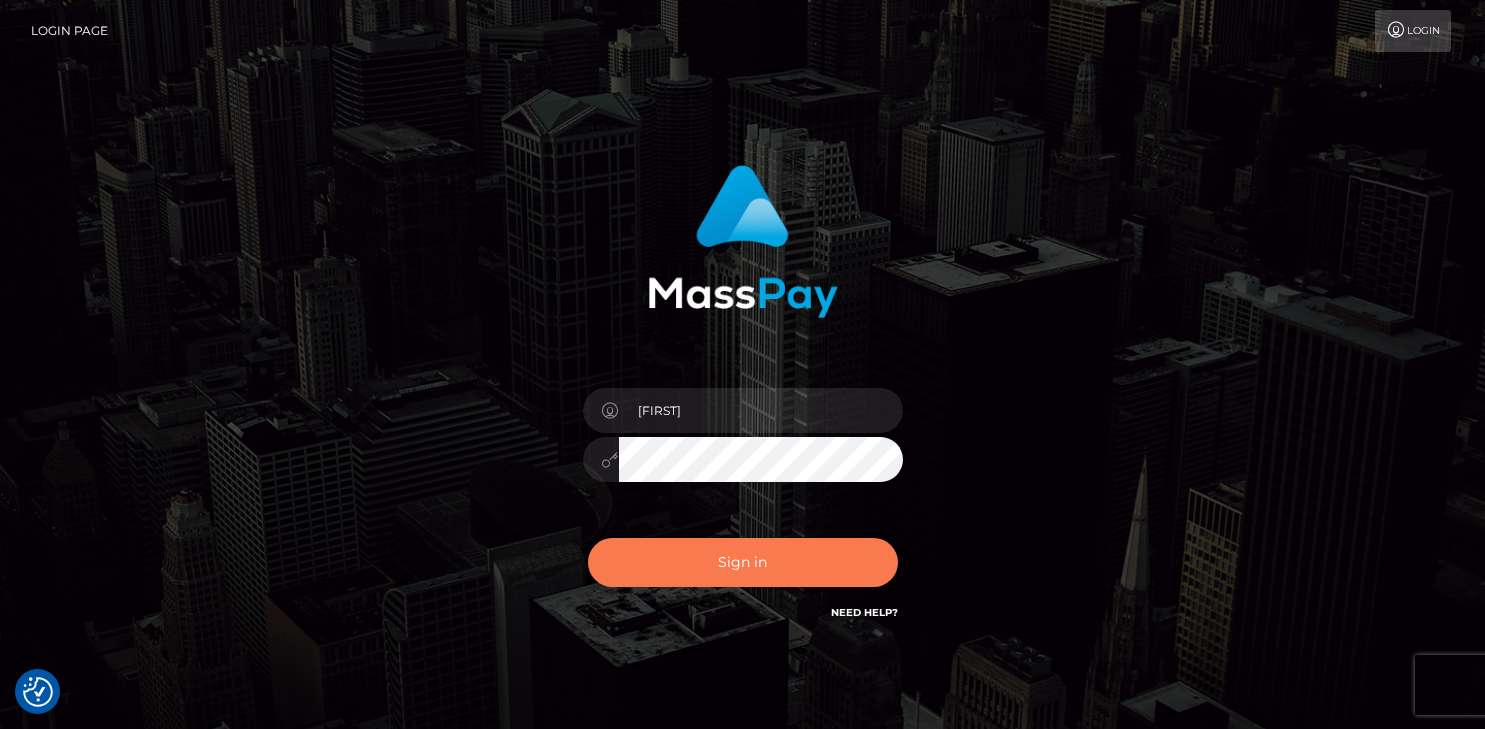 click on "Sign in" at bounding box center [743, 562] 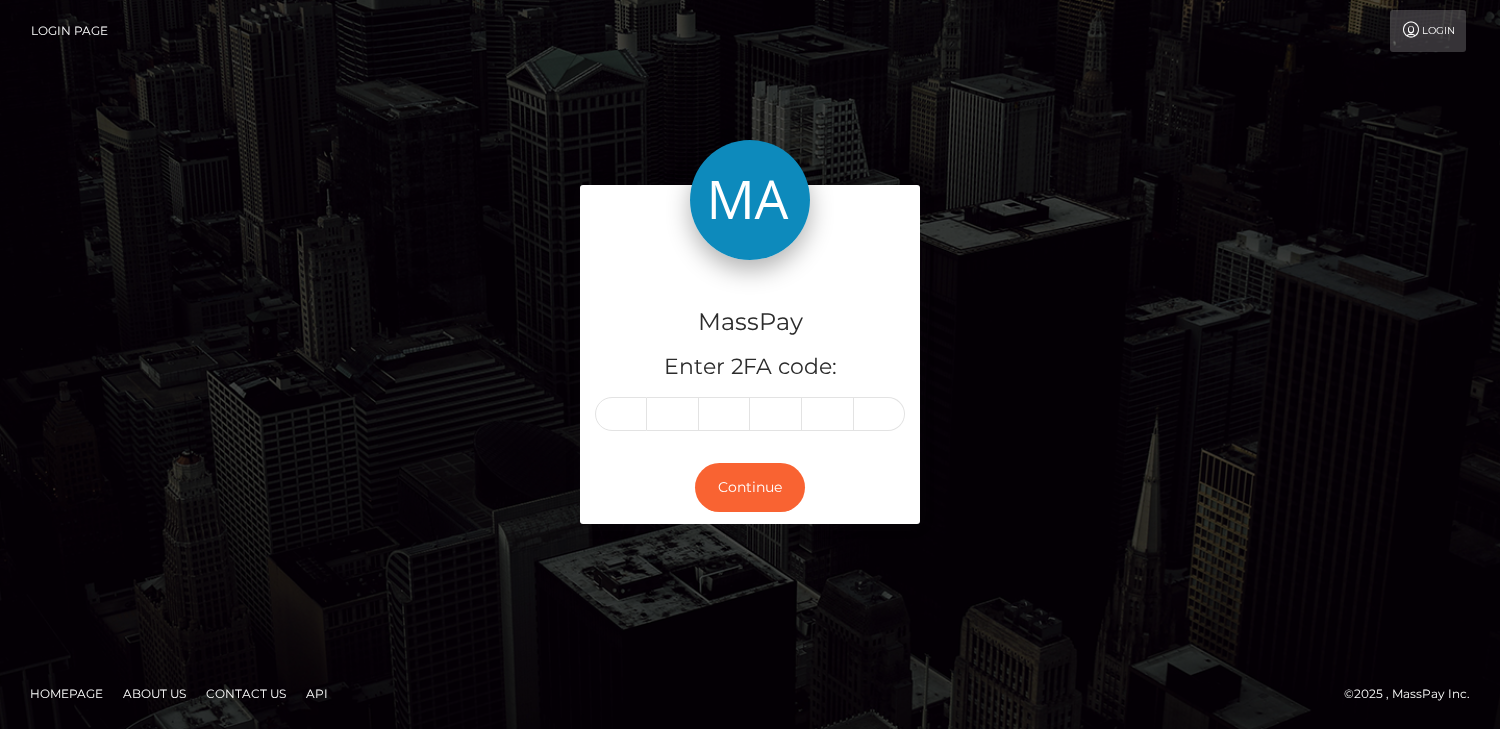 scroll, scrollTop: 0, scrollLeft: 0, axis: both 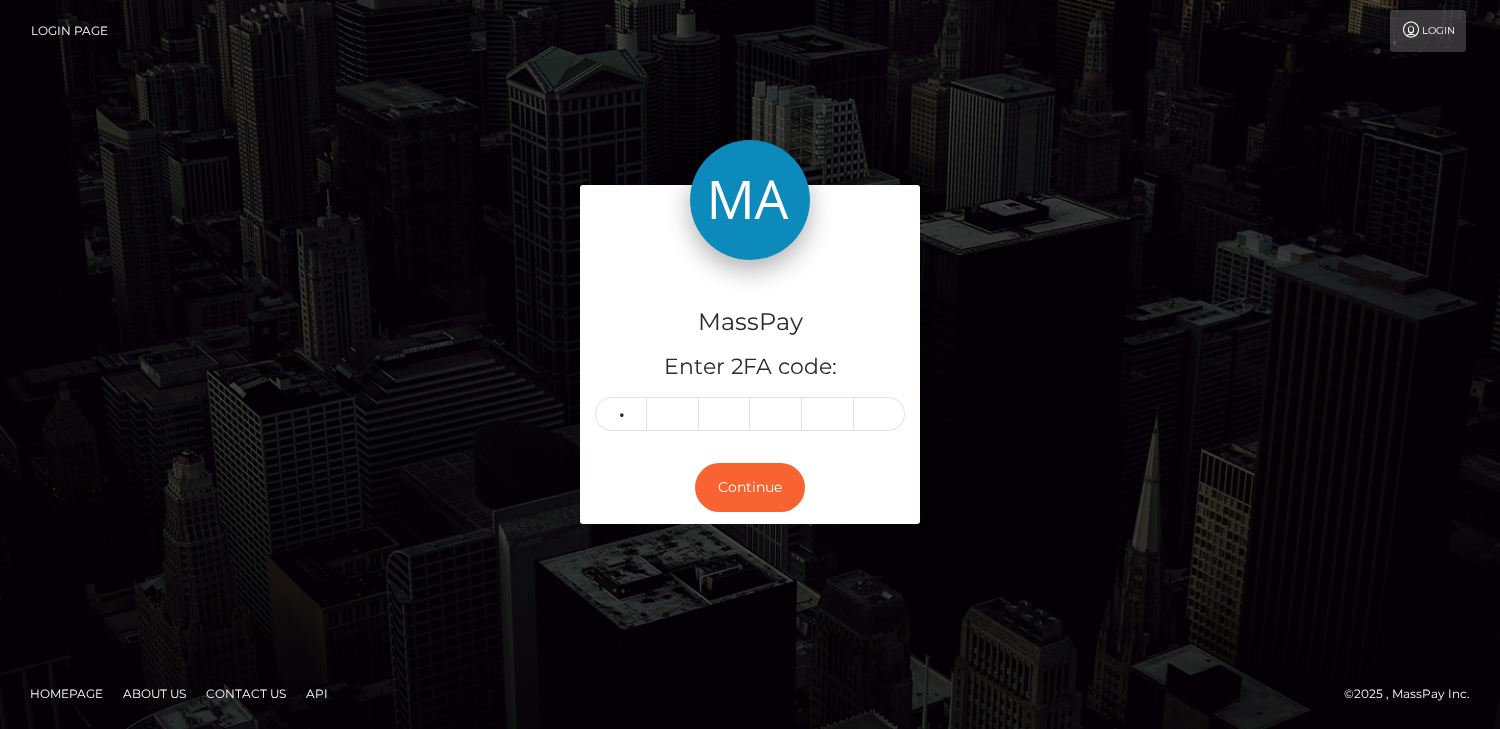 type on "5" 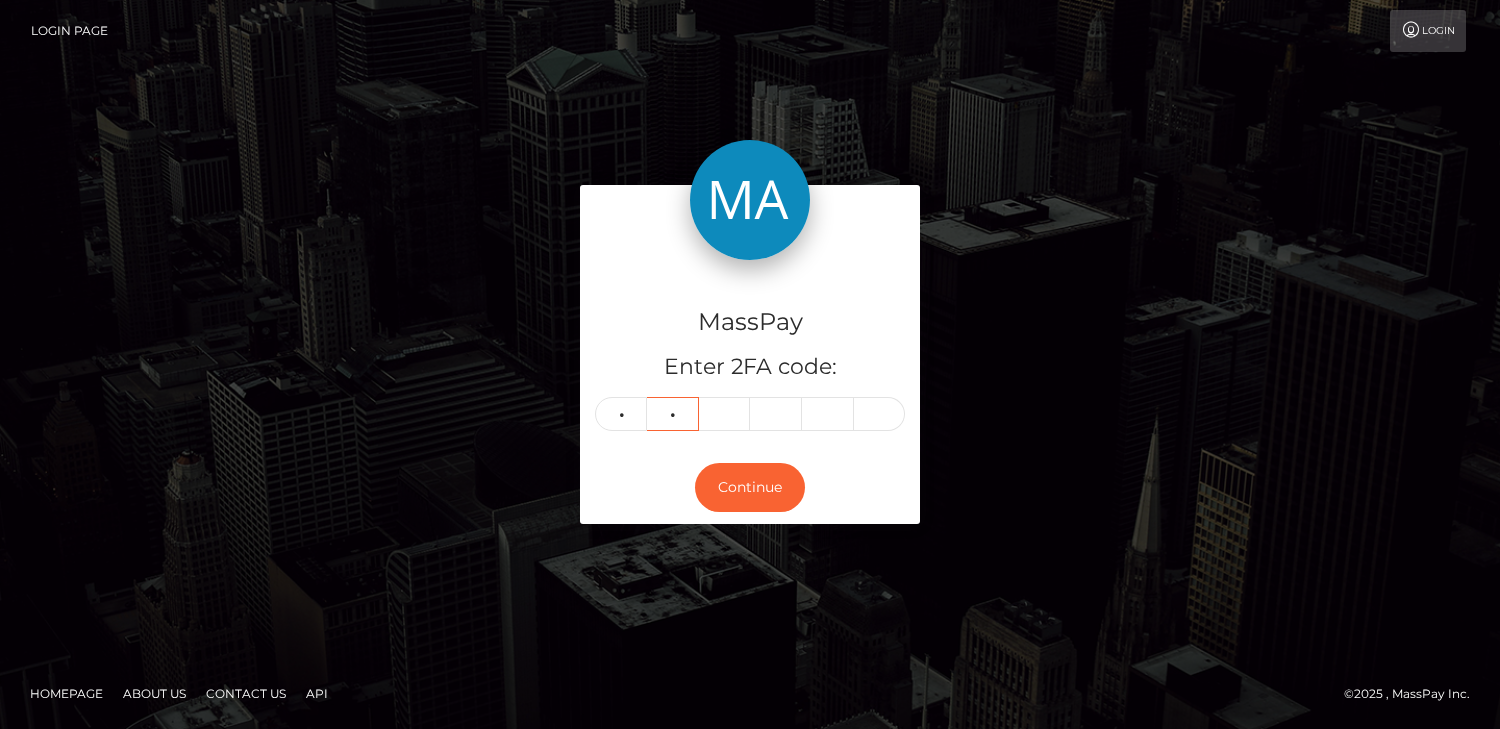 type on "2" 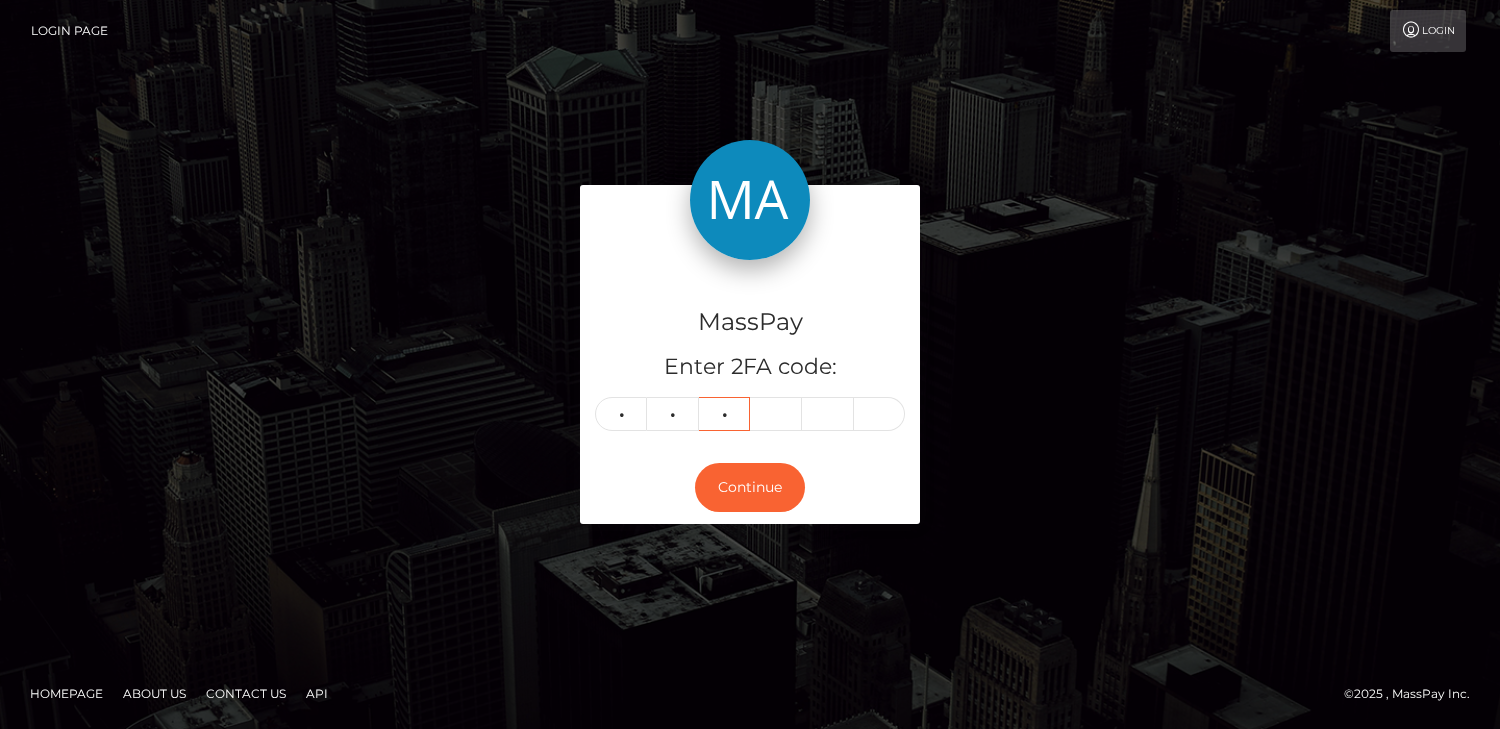 type on "1" 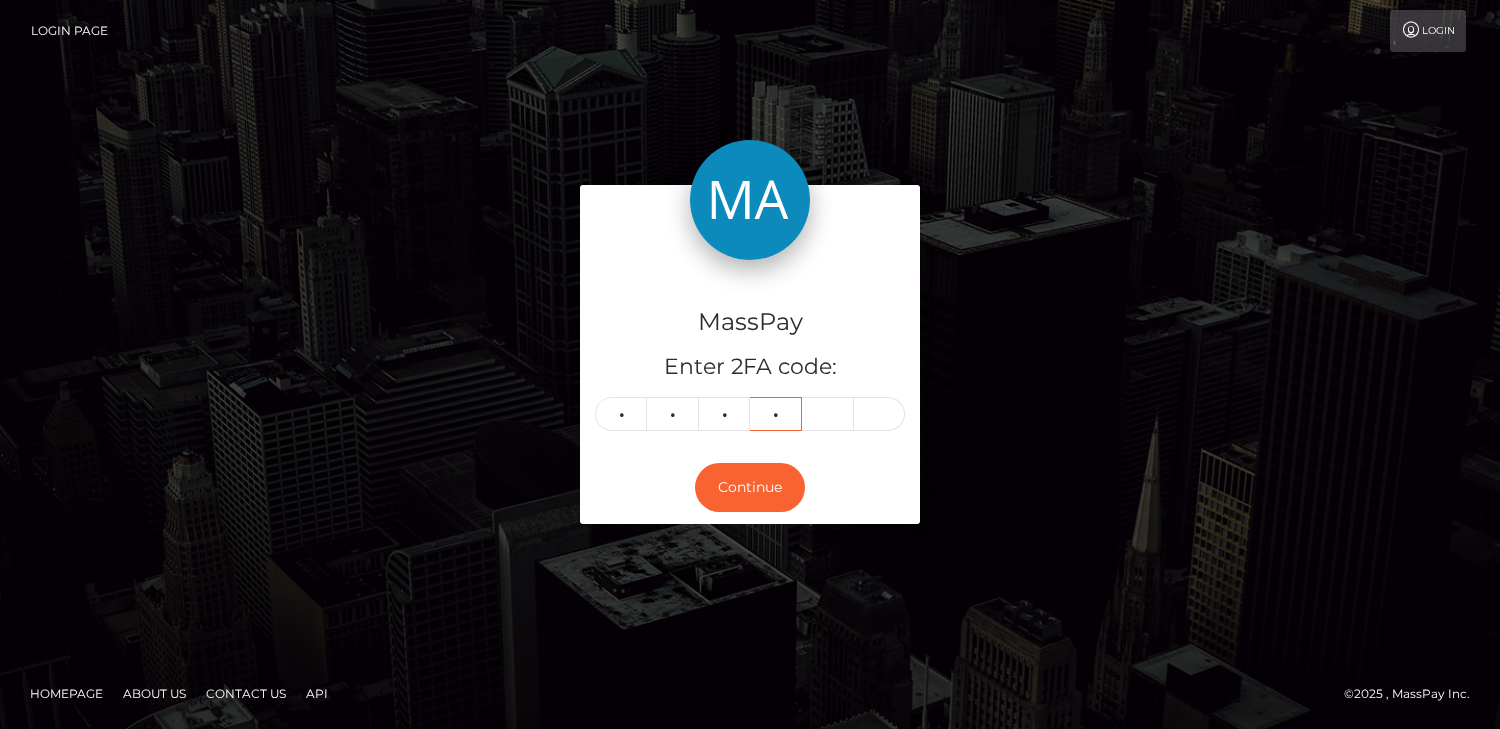 type on "8" 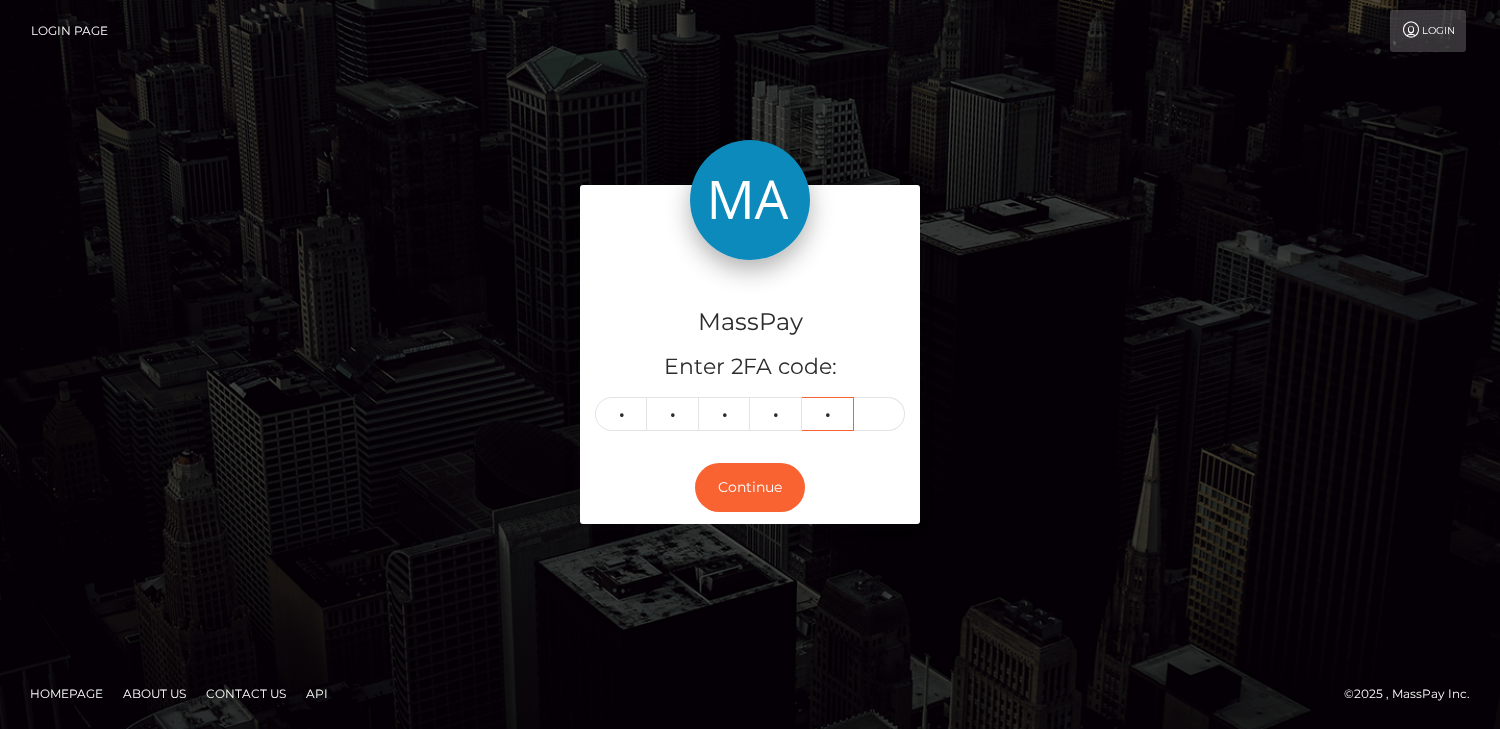 type on "1" 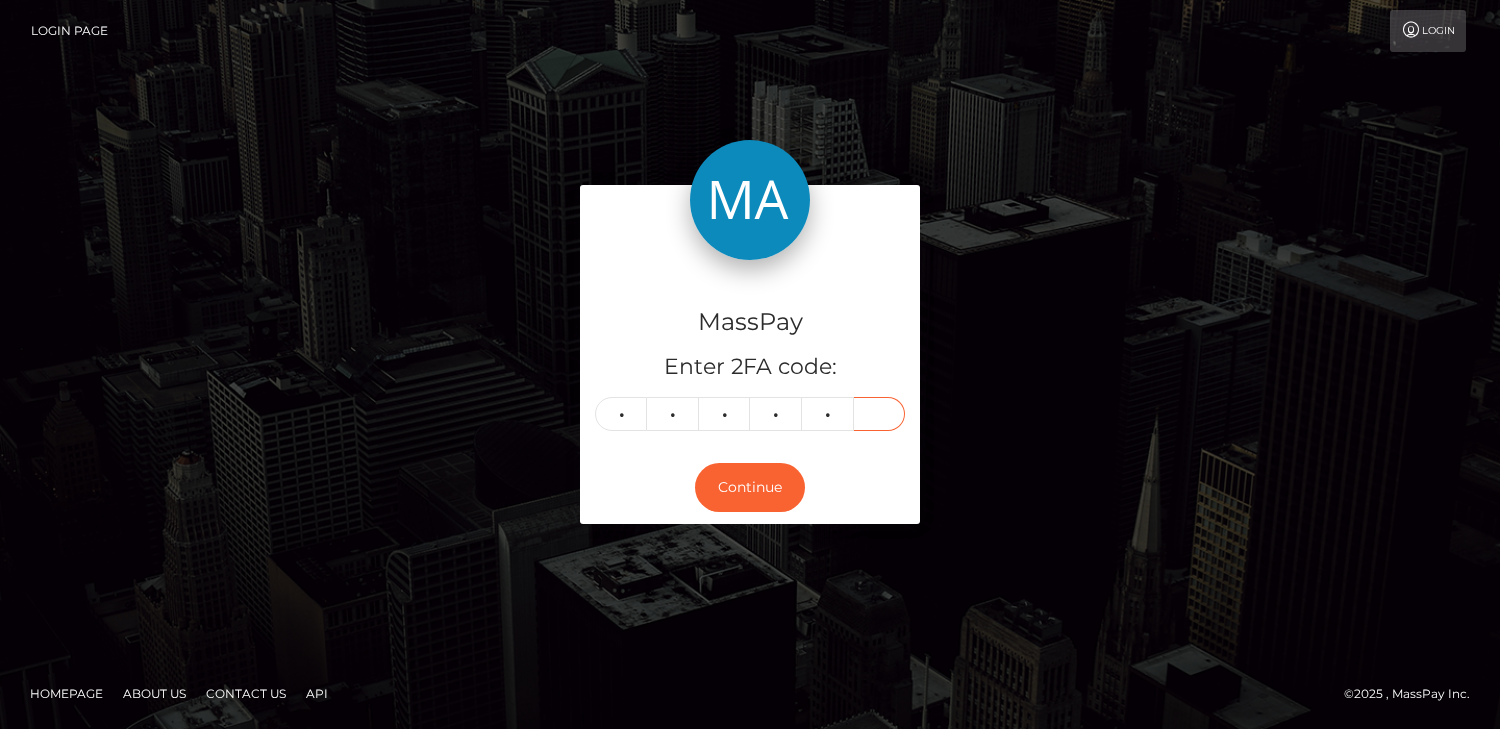 type on "7" 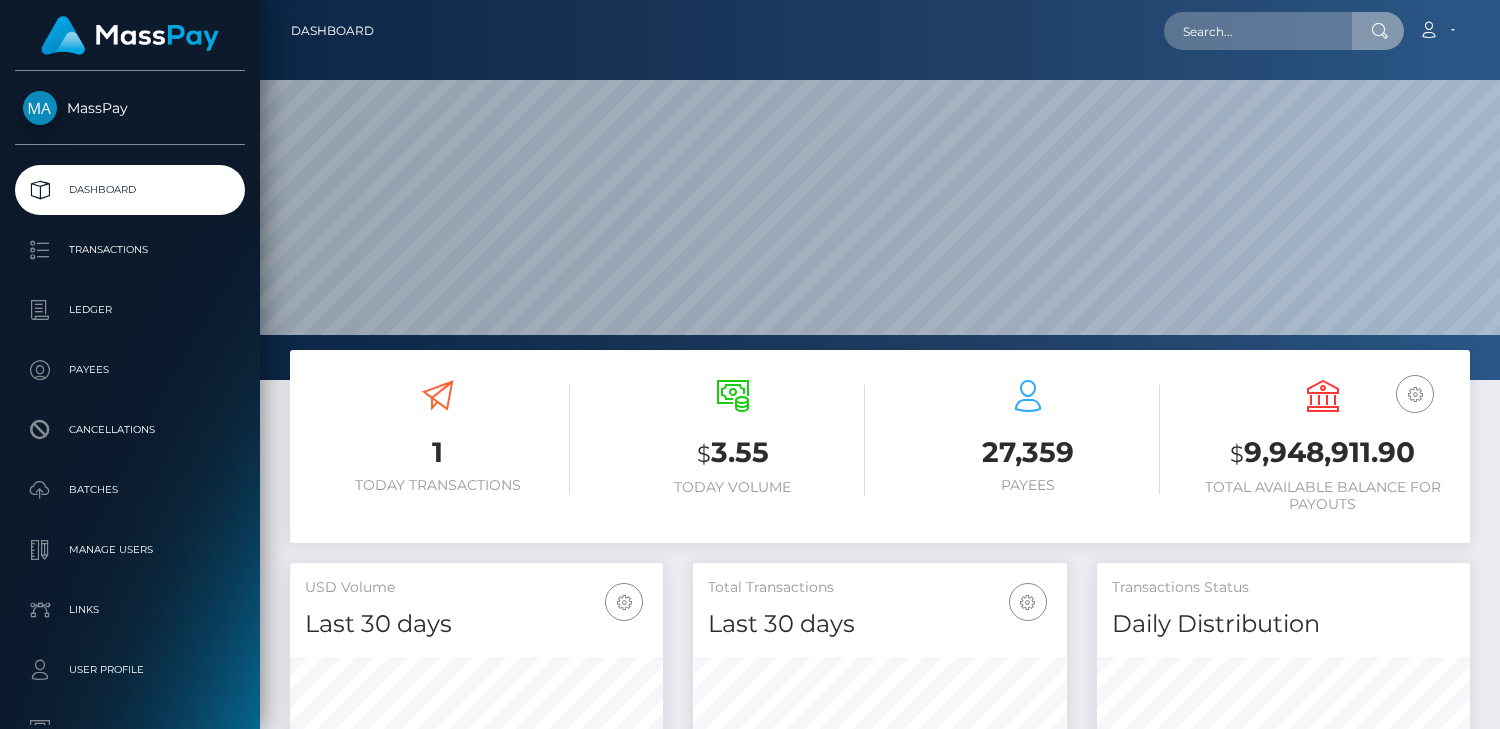 scroll, scrollTop: 0, scrollLeft: 0, axis: both 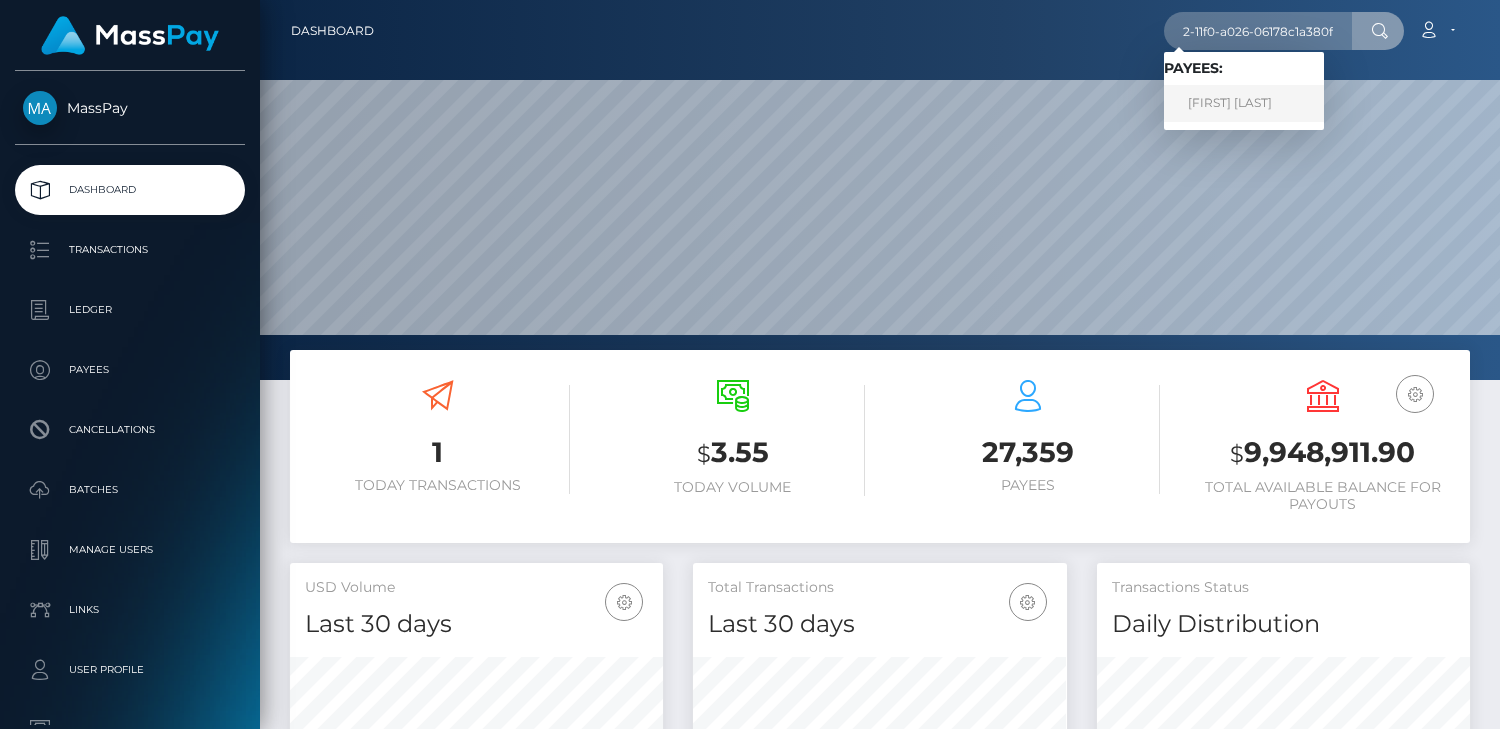 type on "2252d30a-6842-11f0-a026-06178c1a380f" 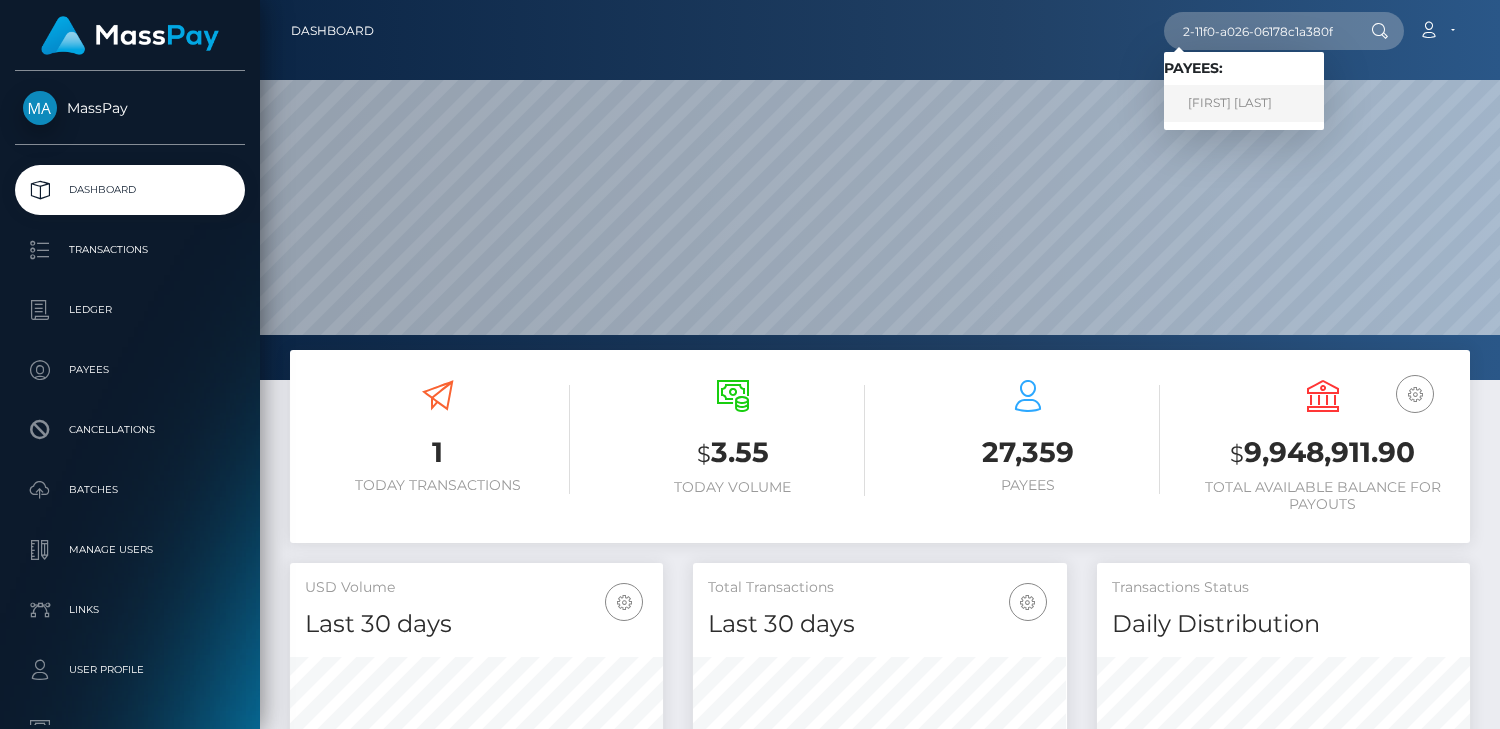 scroll, scrollTop: 0, scrollLeft: 0, axis: both 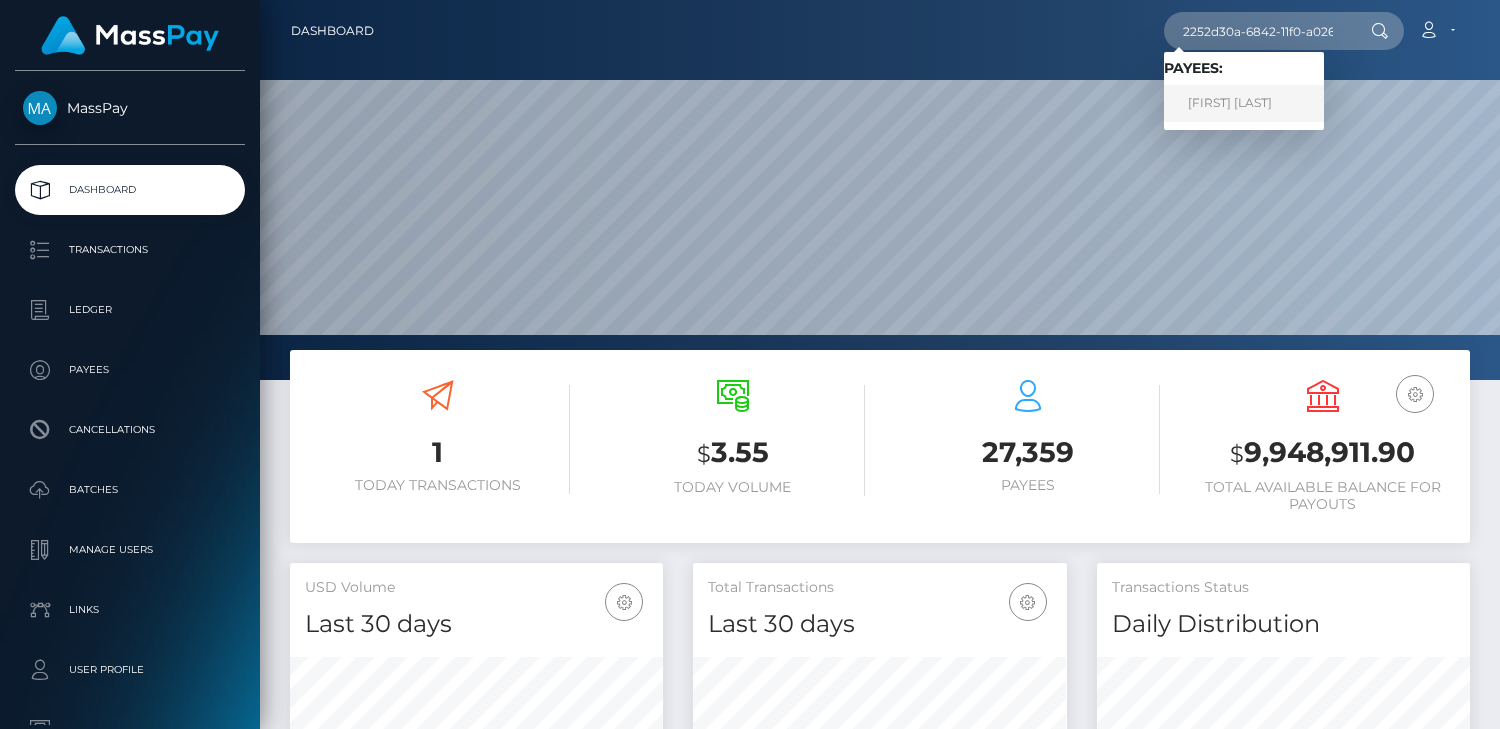 click on "ANTON  HERGERT" at bounding box center (1244, 103) 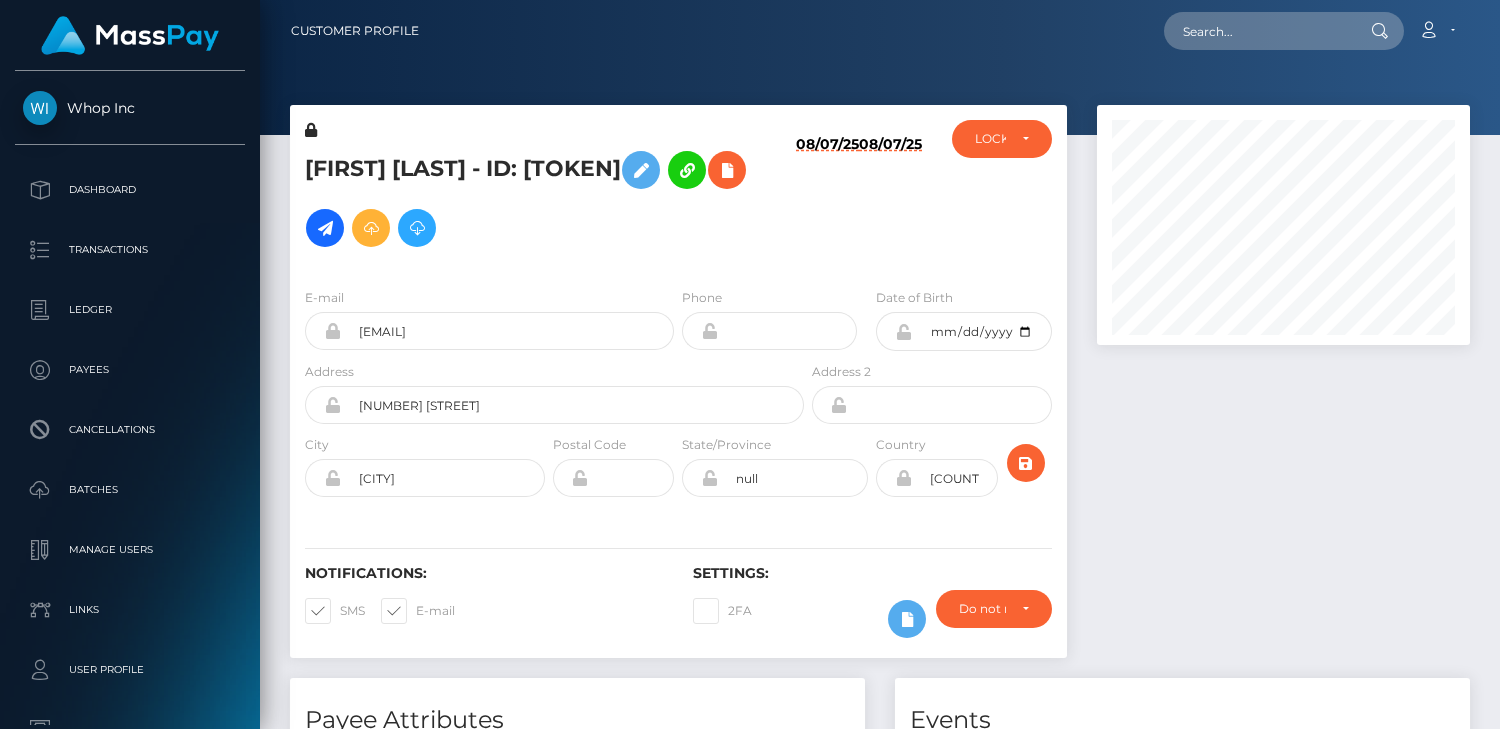 scroll, scrollTop: 0, scrollLeft: 0, axis: both 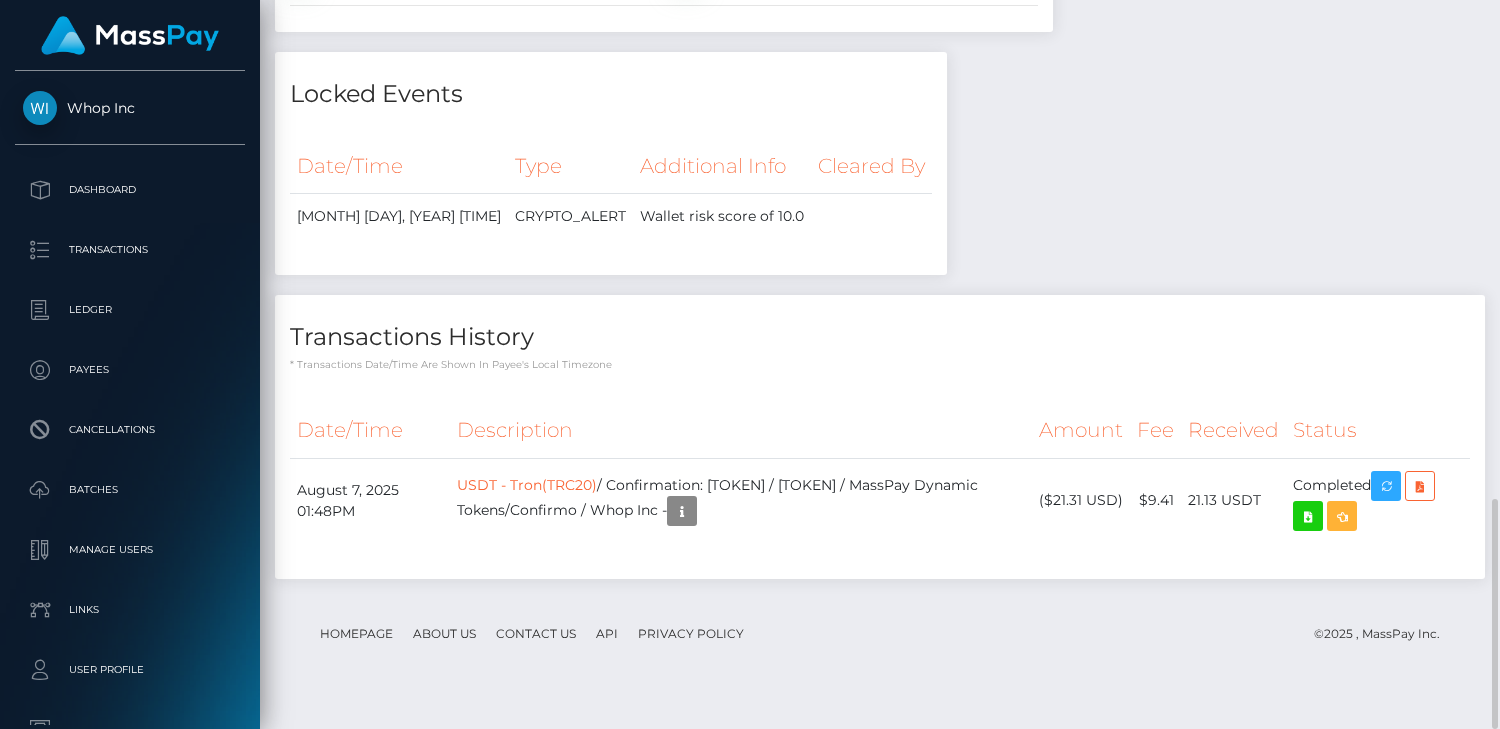 click on "ID Verifications
Stripe
- July 24, 2025 03:56AM
/ vr_1QfdhkCXdfp1jQhWqTYABANA
Approved
vs_1QfbpbCXdfp1jQhWudIVO0ky_front_manual_capture_user_upload.jpg
vs_1QfbpbCXdfp1jQhWudIVO0ky_face.jpg" at bounding box center [664, -81] 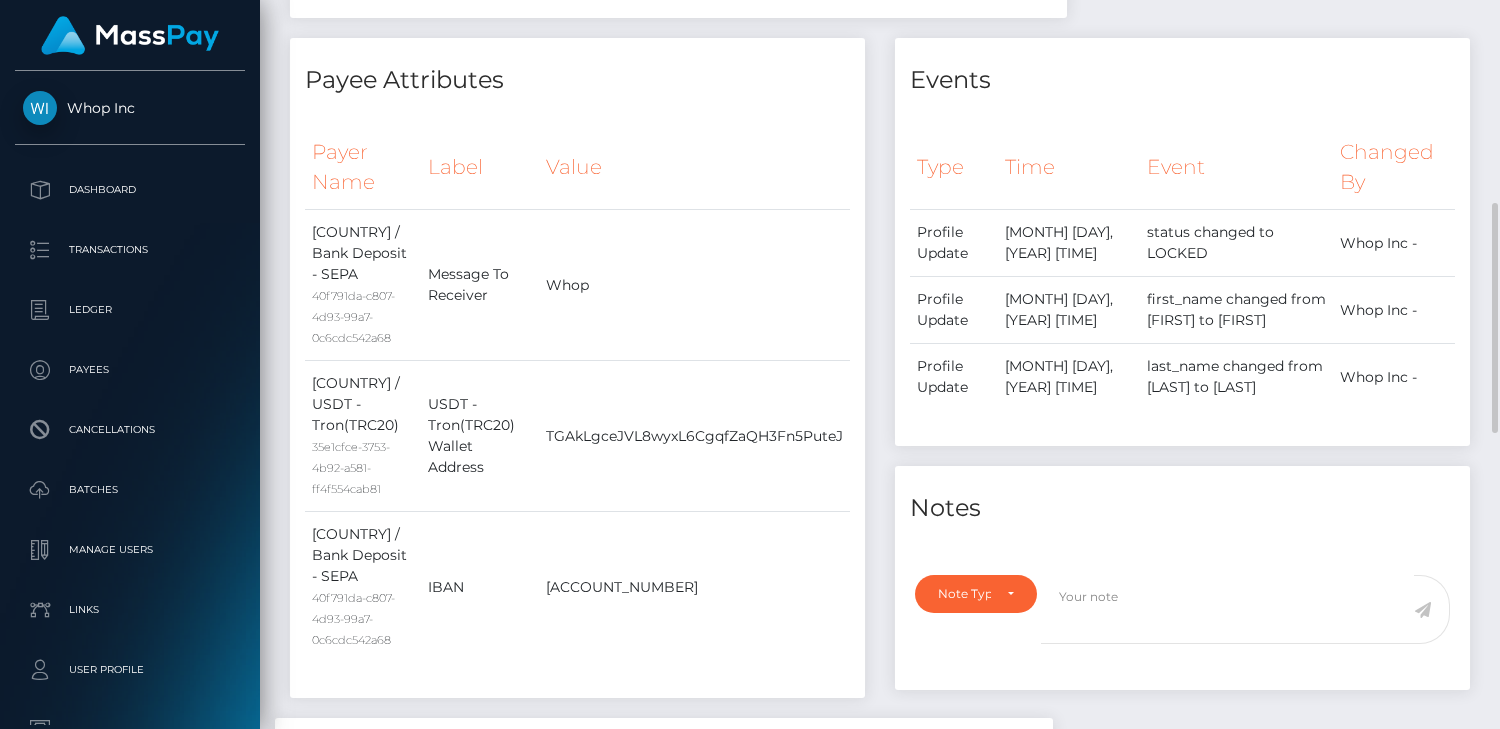 scroll, scrollTop: 0, scrollLeft: 0, axis: both 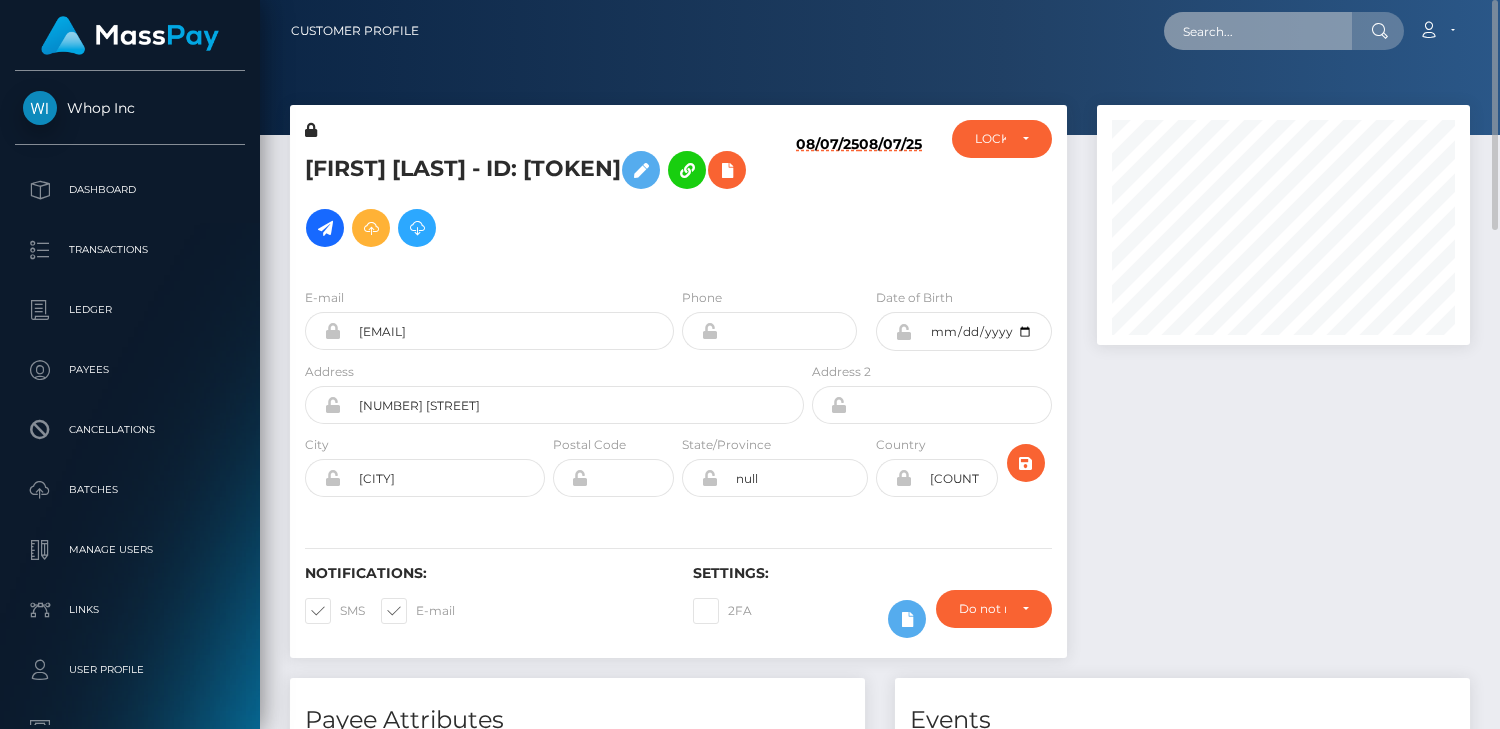 click at bounding box center [1258, 31] 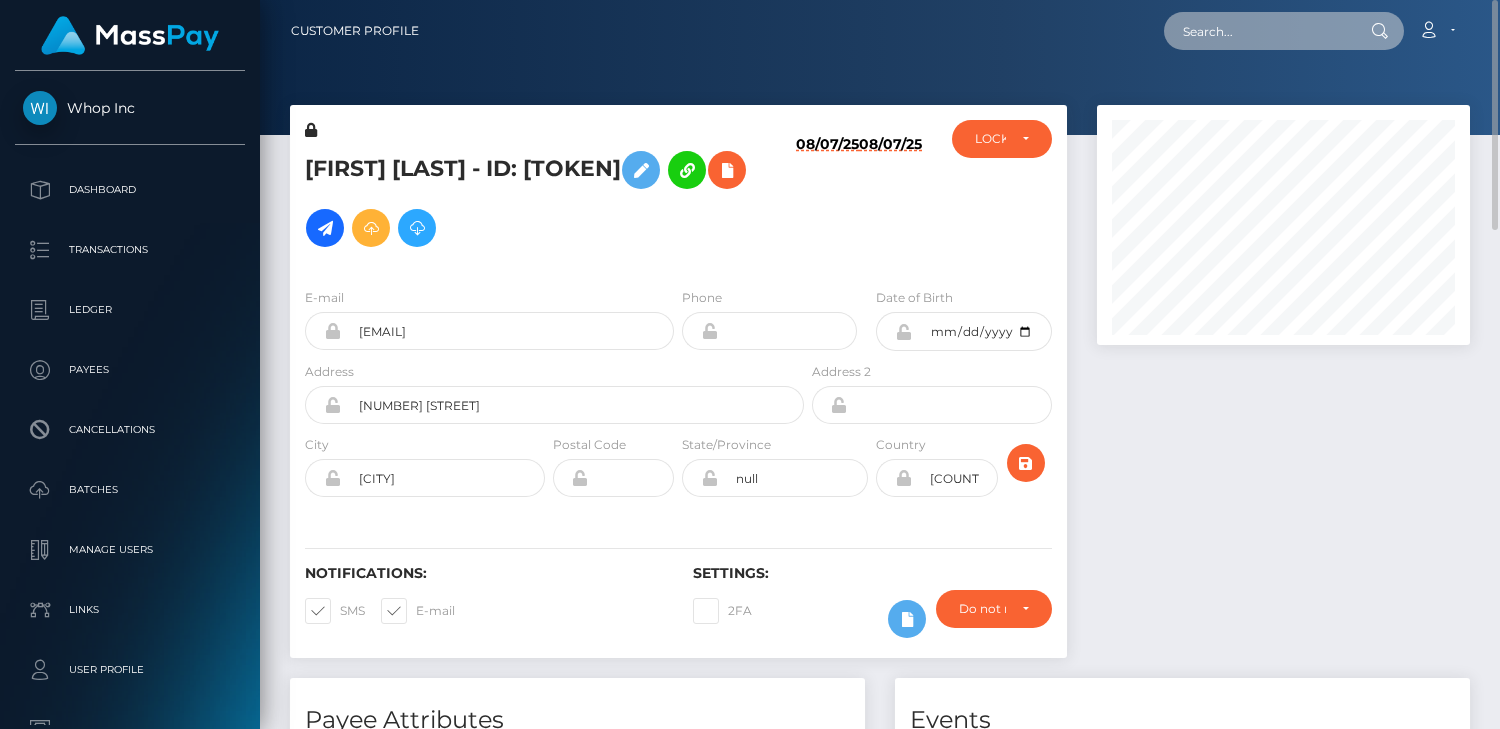 paste on "d0fca34a-7261-11f0-87f1-0266f44cc279" 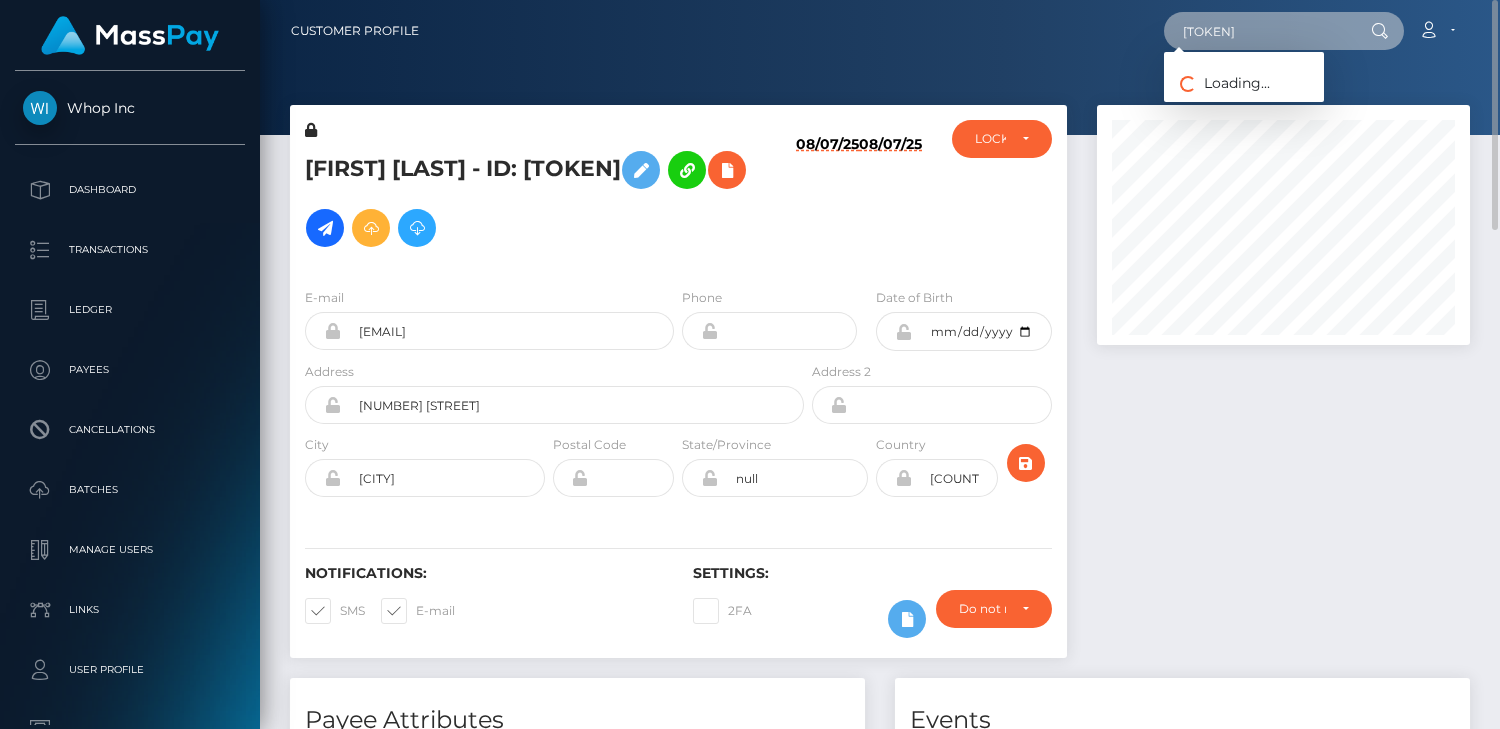 scroll, scrollTop: 0, scrollLeft: 80, axis: horizontal 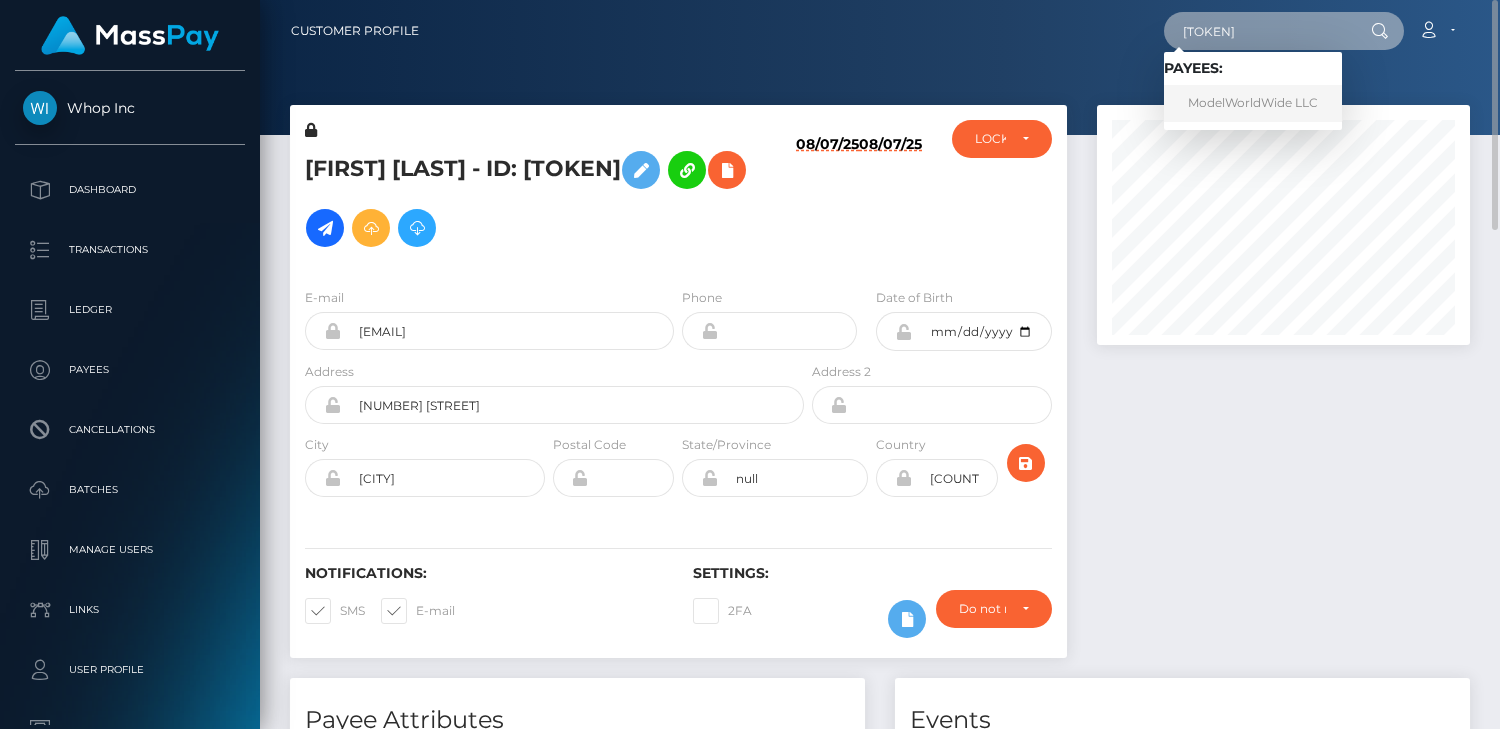 type on "d0fca34a-7261-11f0-87f1-0266f44cc279" 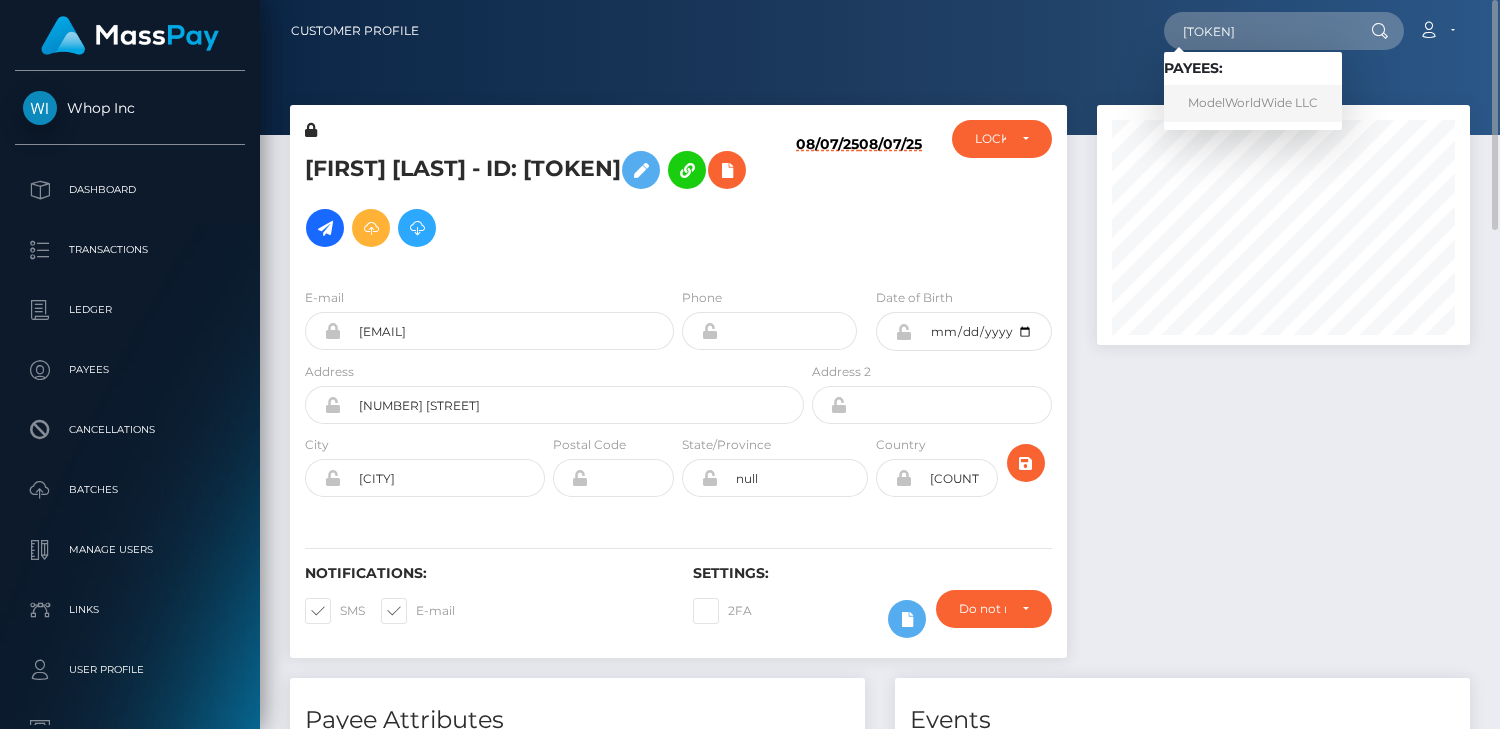 scroll, scrollTop: 0, scrollLeft: 0, axis: both 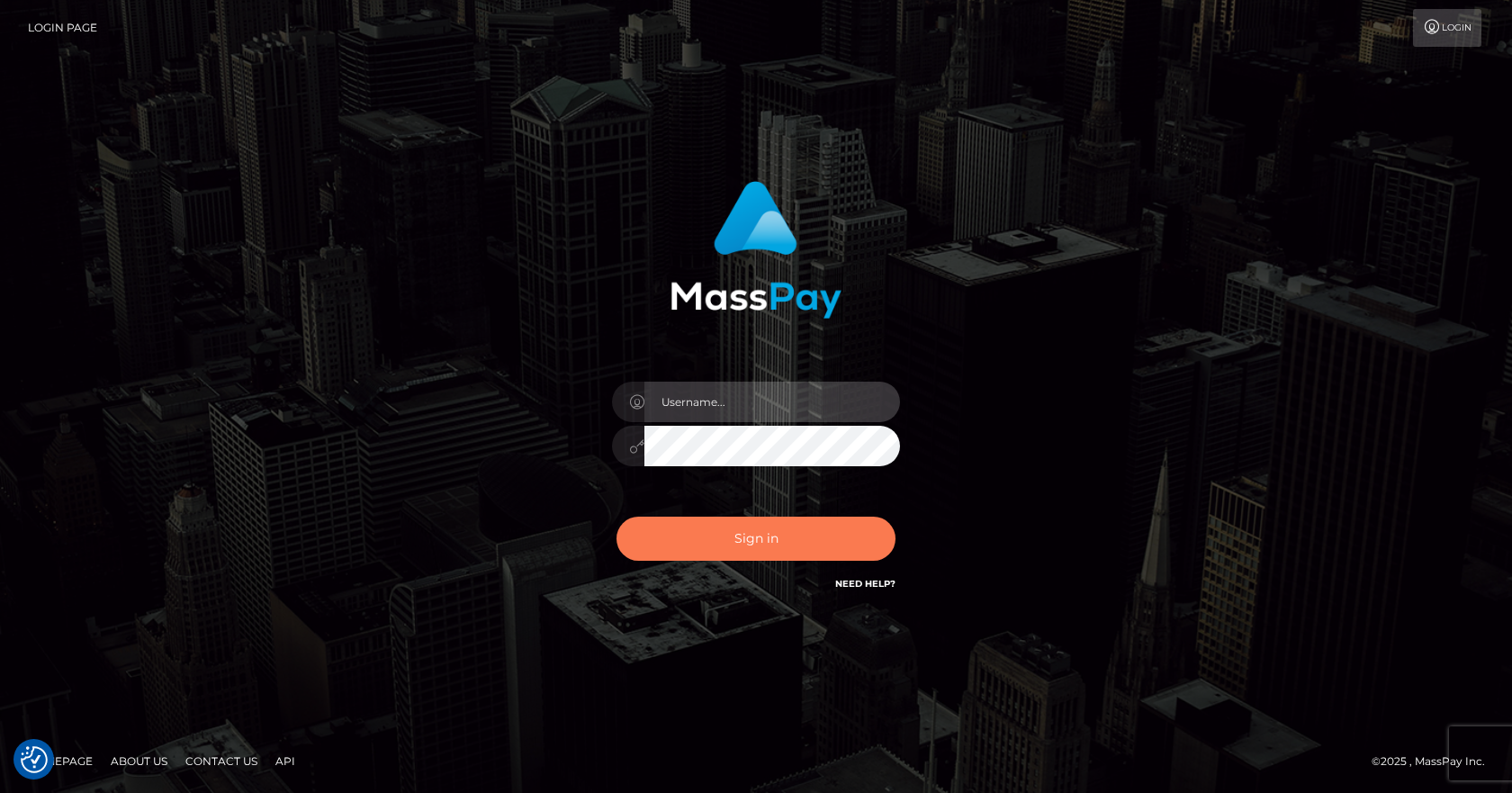 type on "vlad" 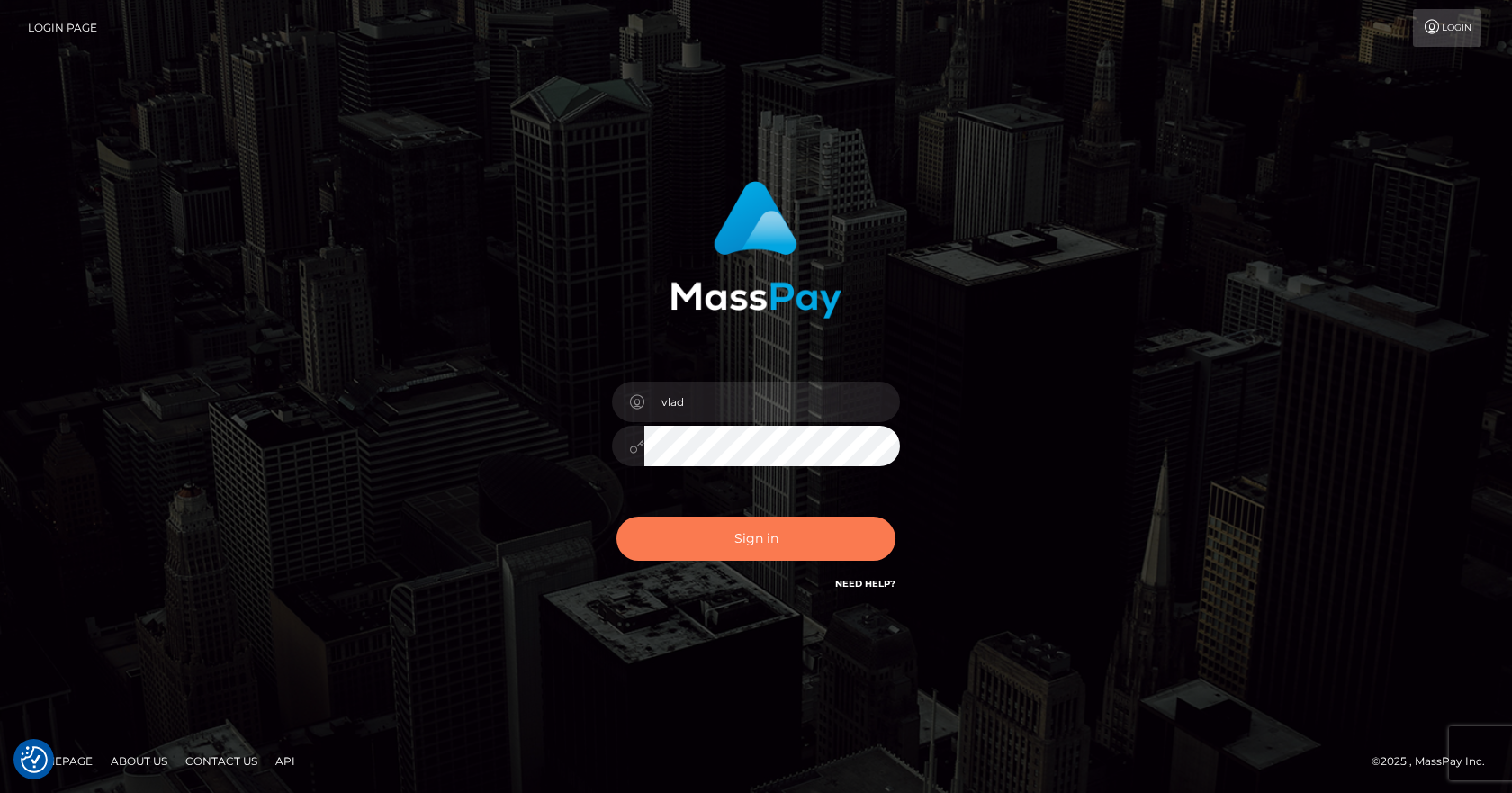 click on "Sign in" at bounding box center (756, 538) 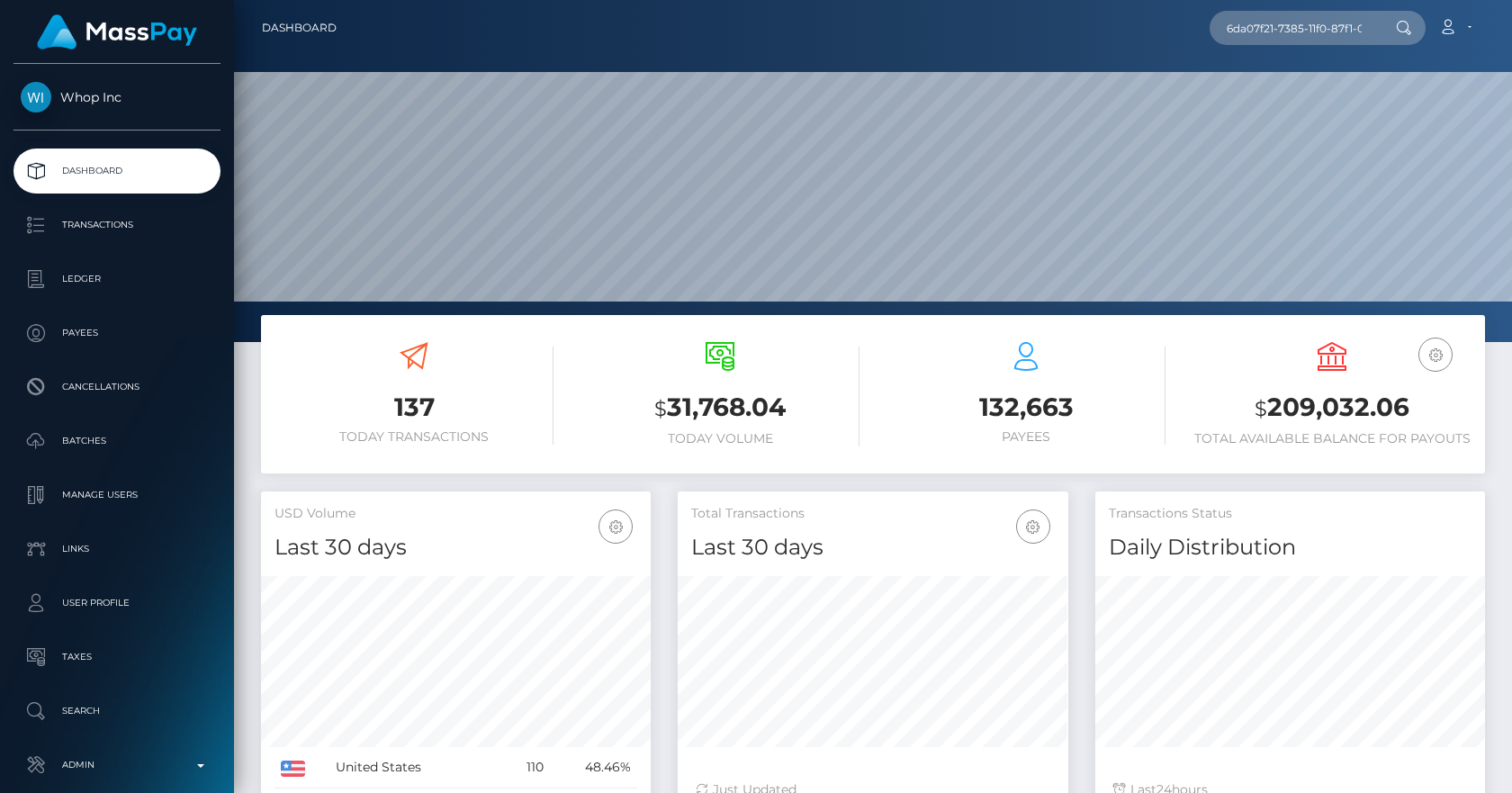 scroll, scrollTop: 0, scrollLeft: 0, axis: both 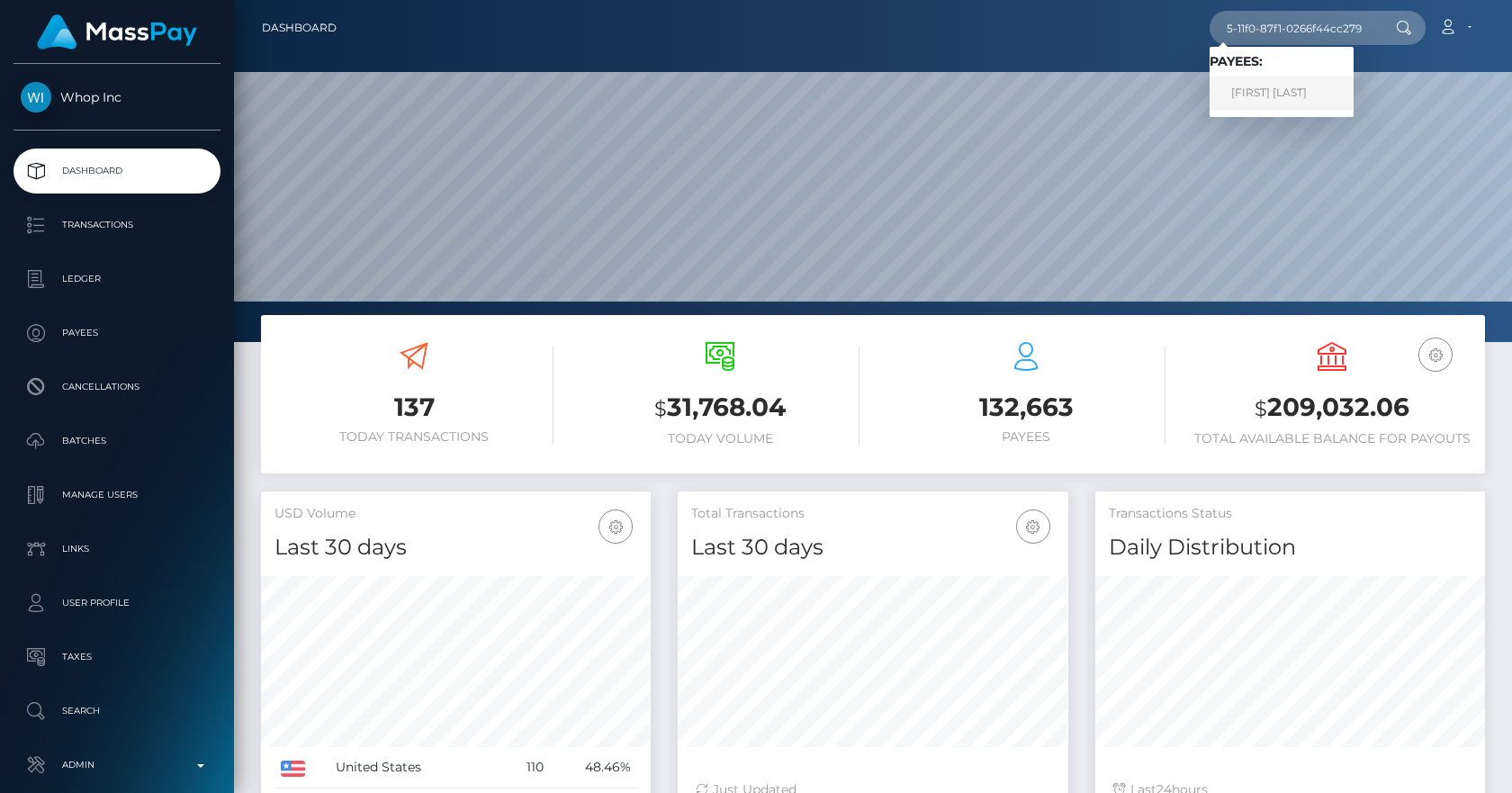 type on "6da07f21-7385-11f0-87f1-0266f44cc279" 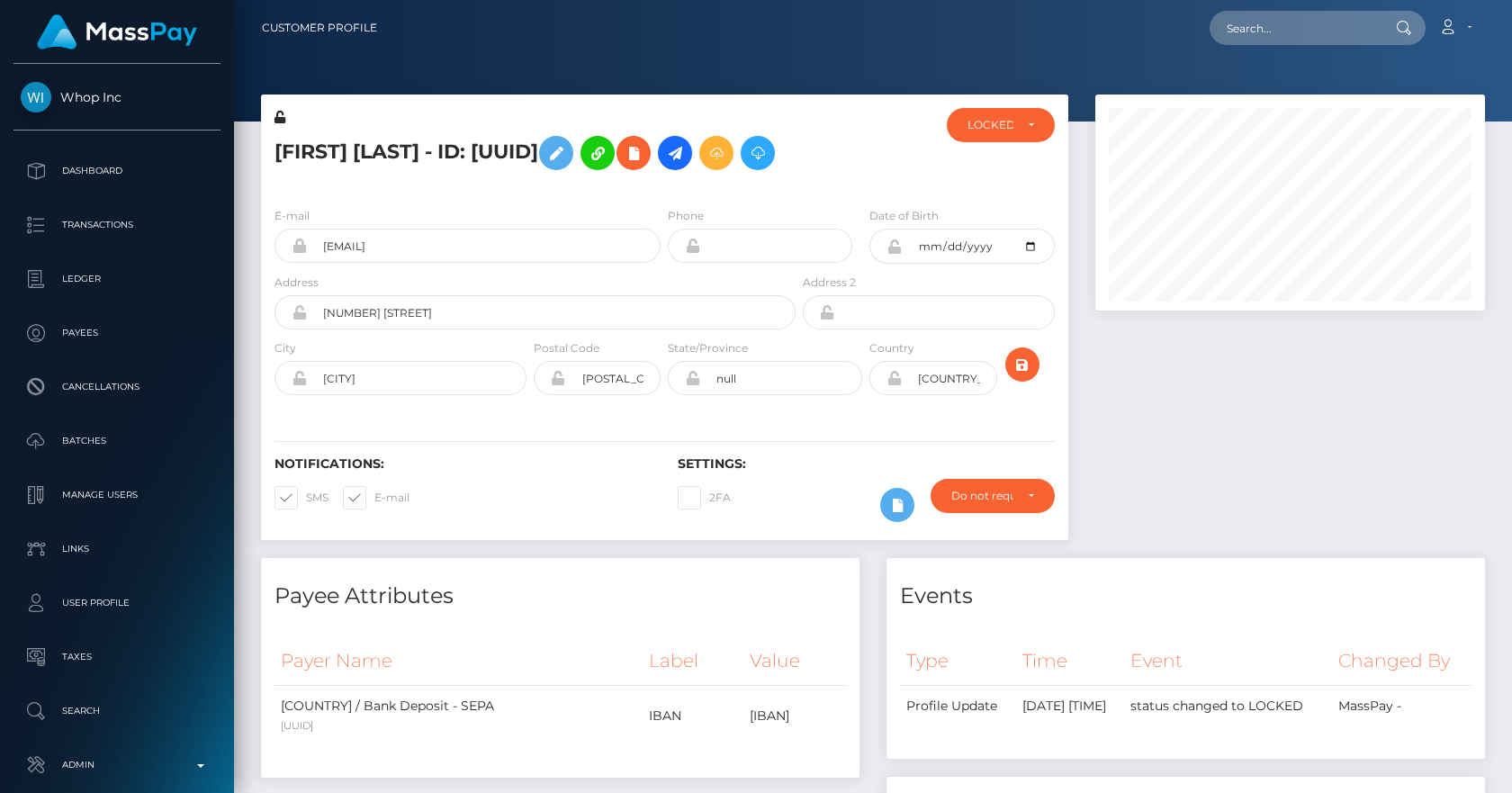 scroll, scrollTop: 0, scrollLeft: 0, axis: both 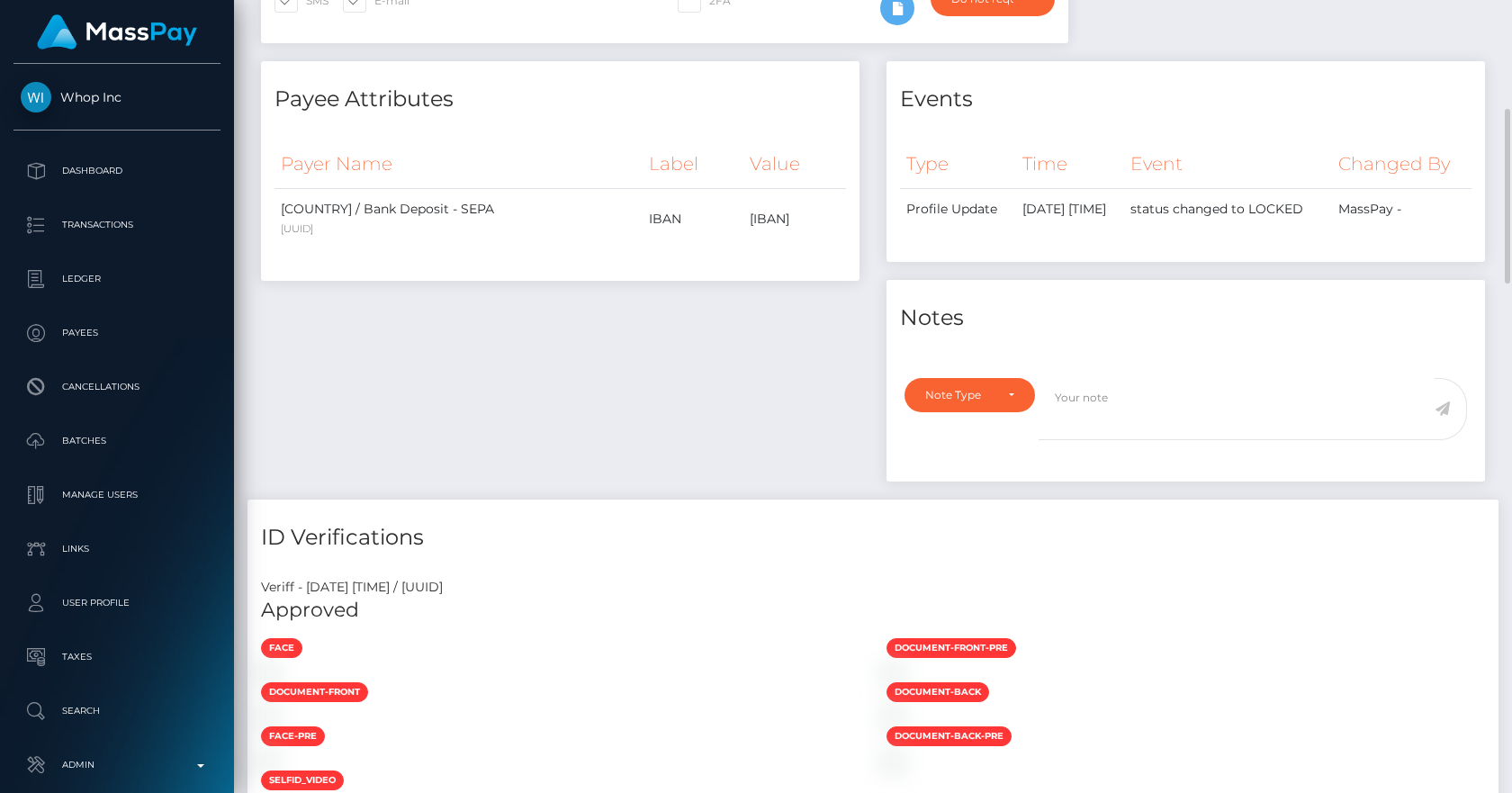 click on "Events
Type
Time
Event
Changed By" at bounding box center [1185, 280] 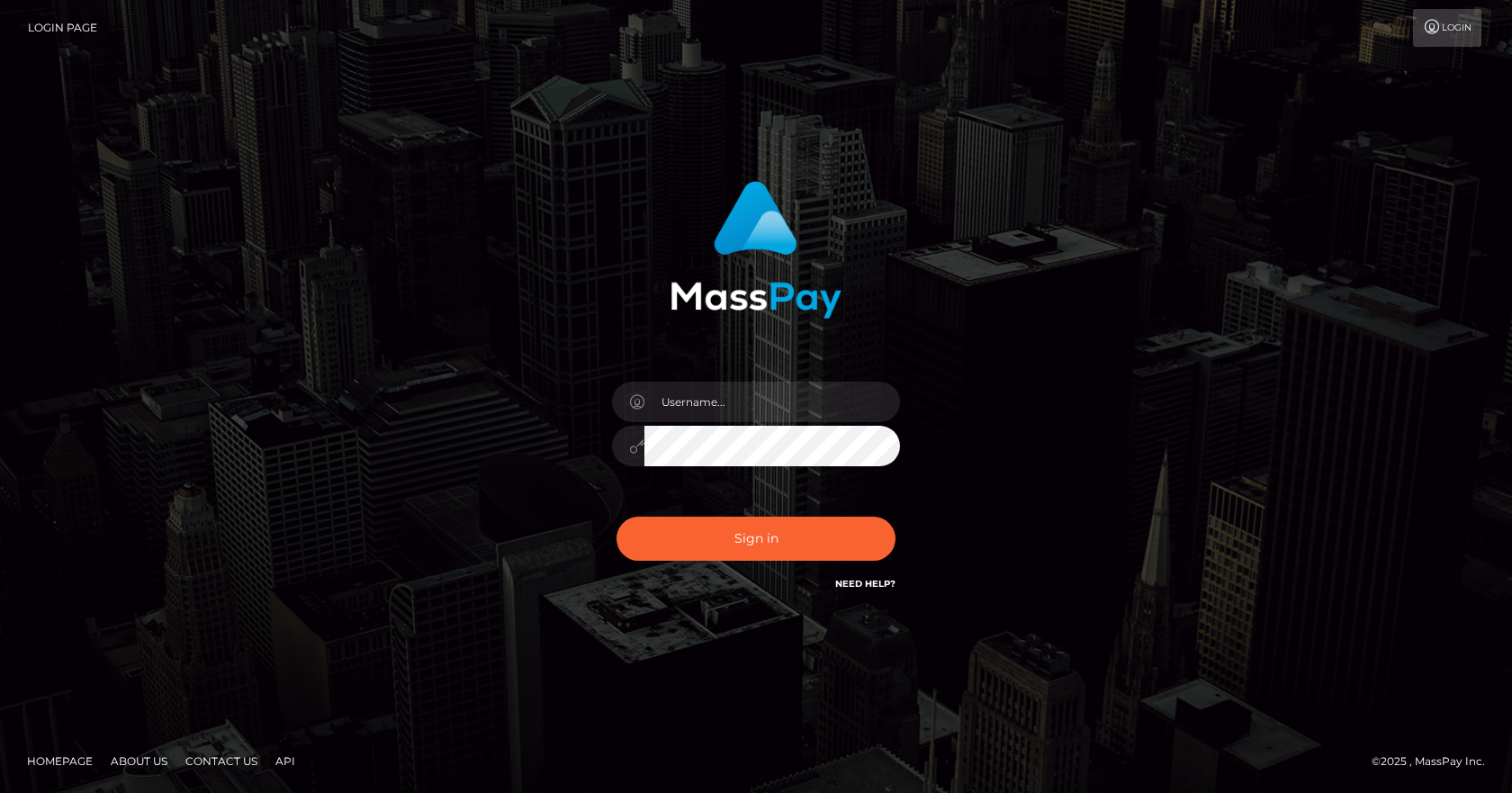 scroll, scrollTop: 0, scrollLeft: 0, axis: both 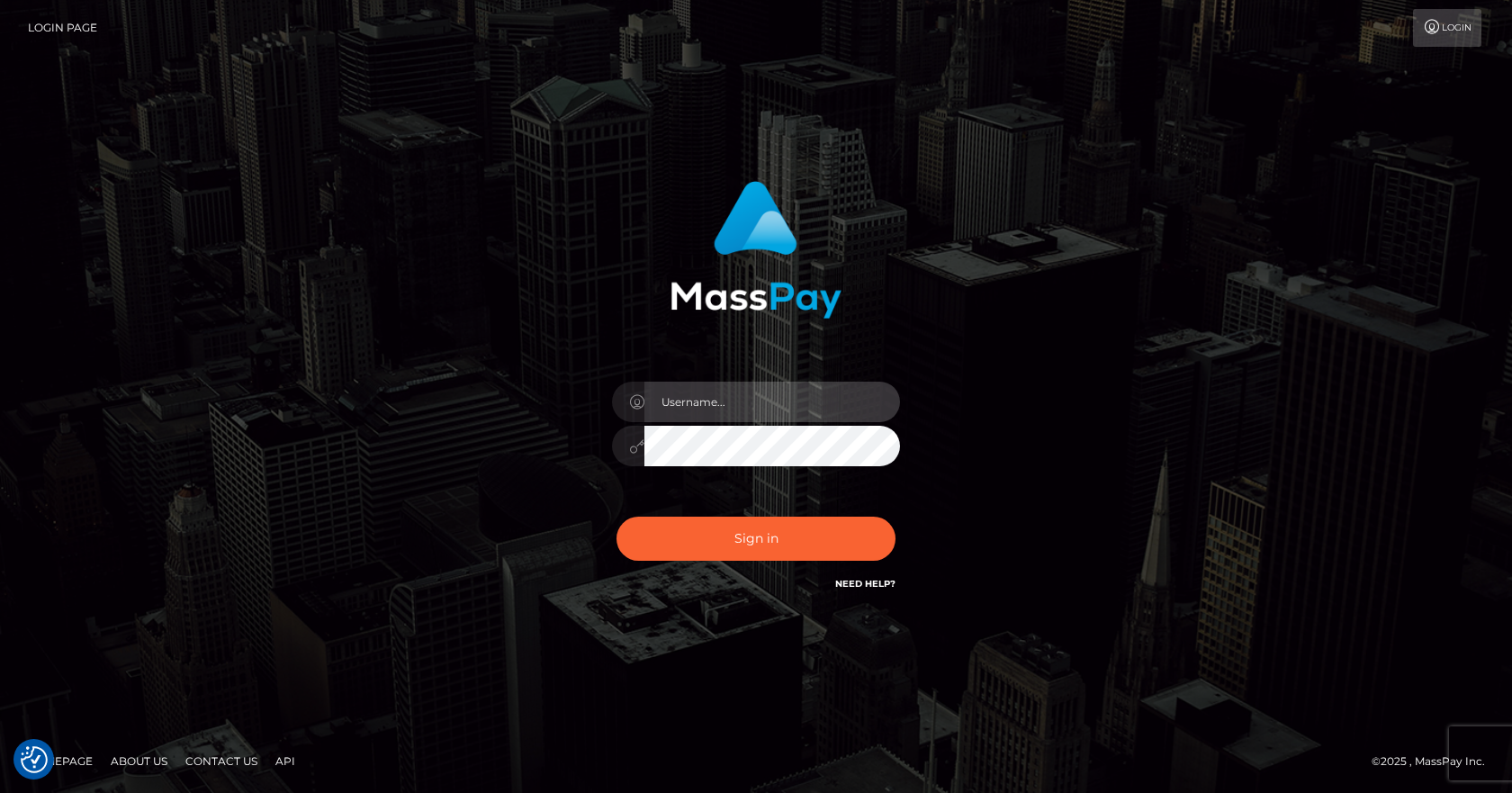 type on "vlad" 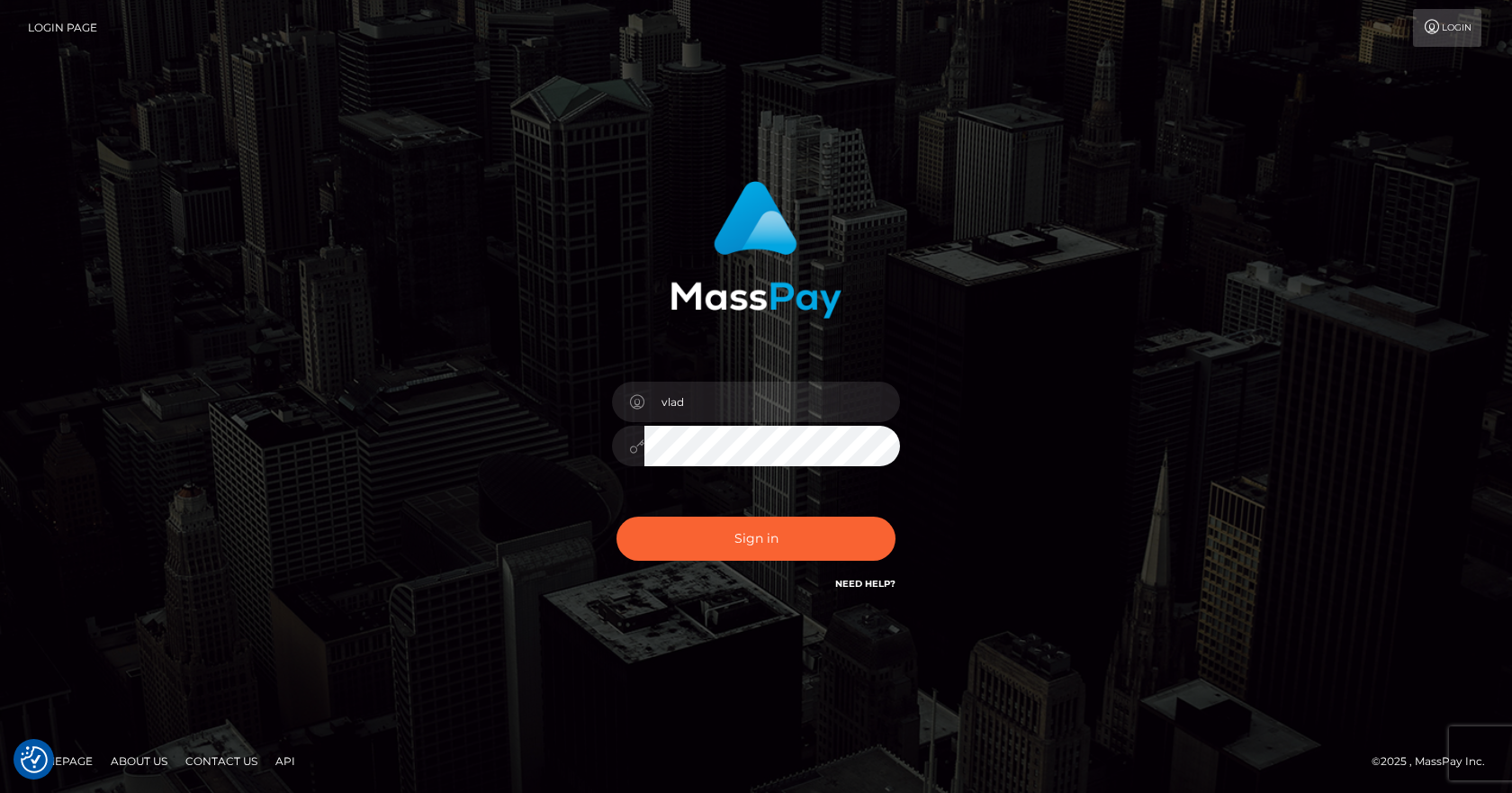 click on "Sign in
Need
Help?" at bounding box center [756, 545] 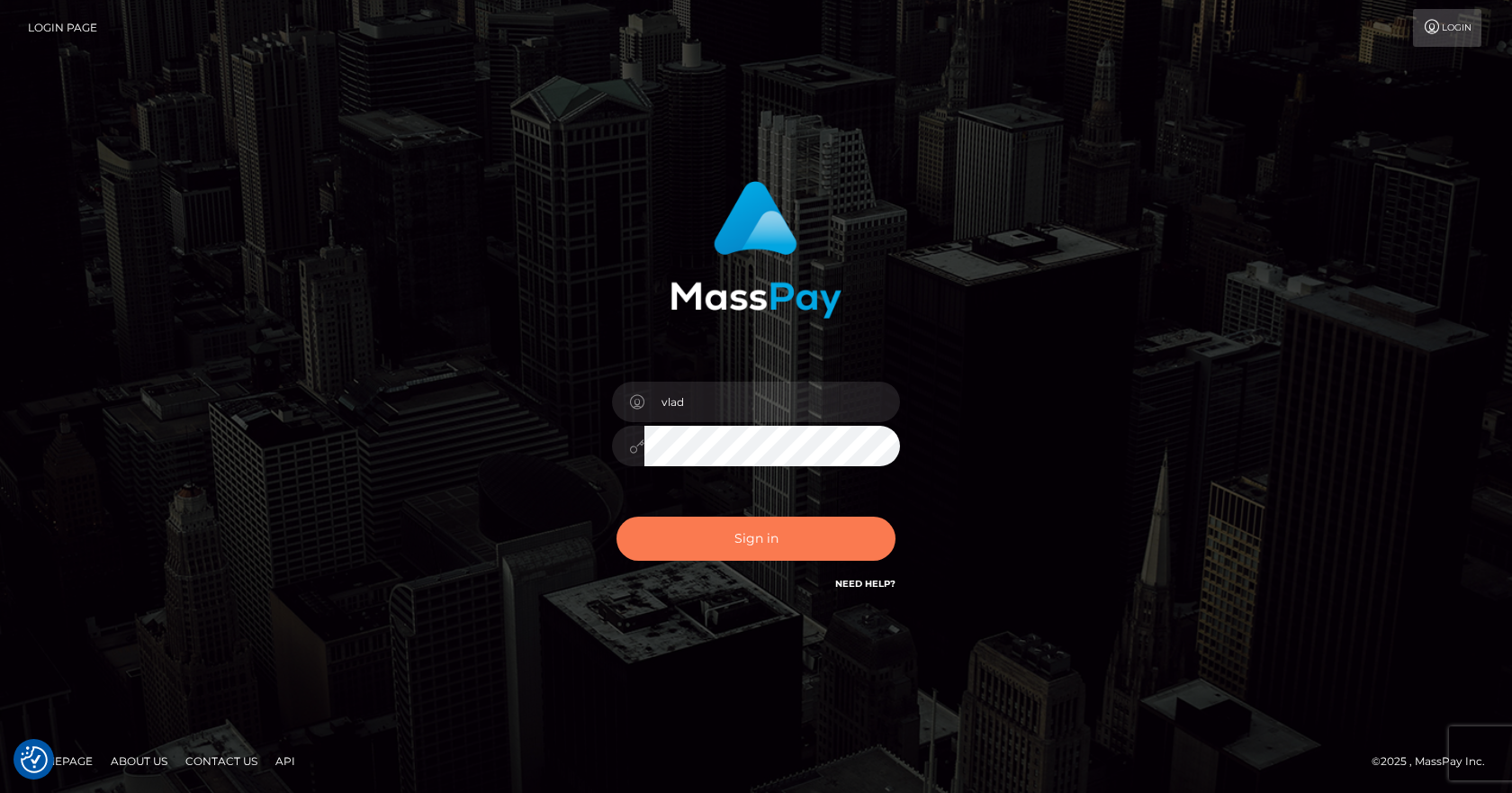 click on "Sign in" at bounding box center [756, 538] 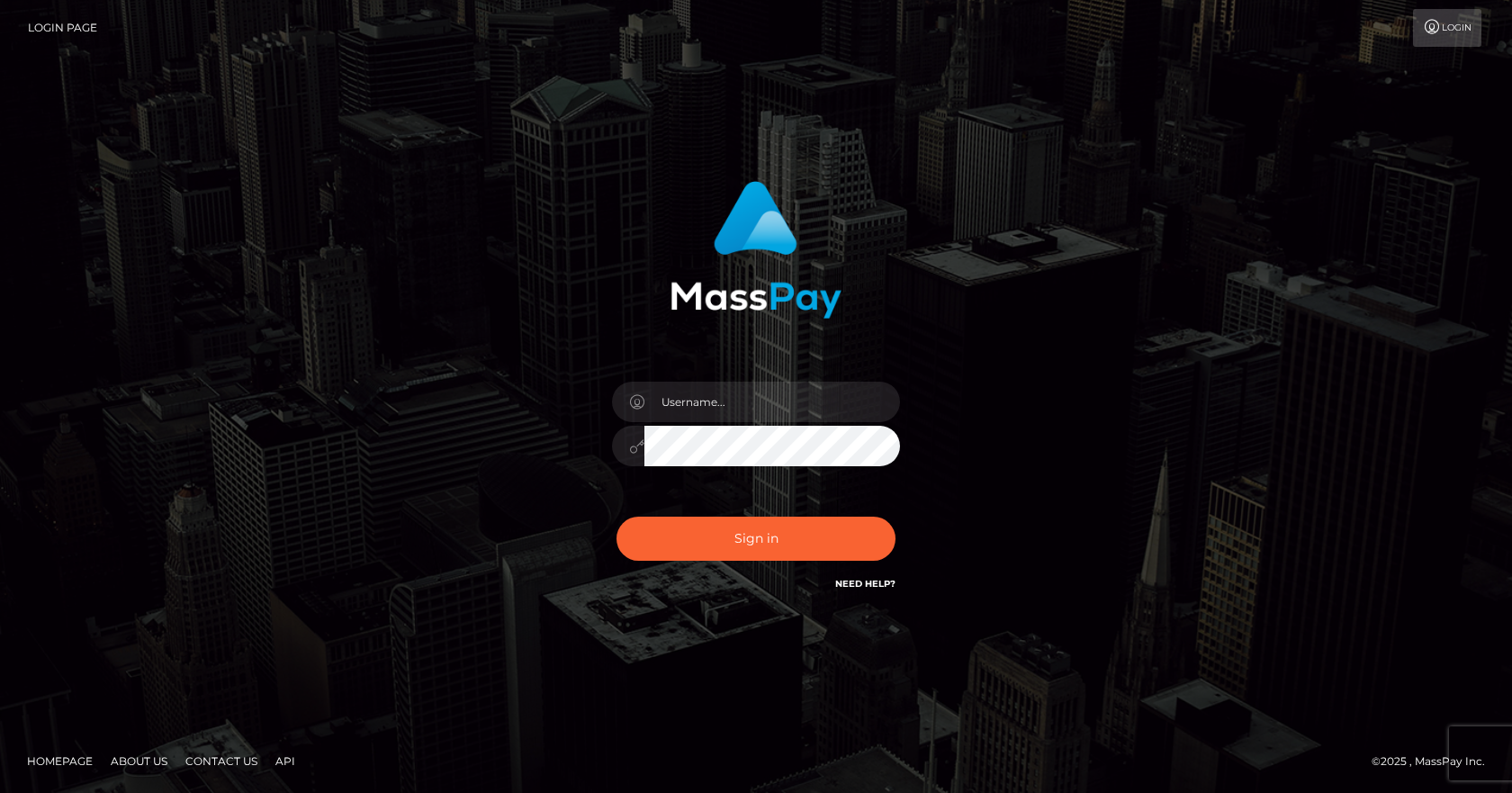 scroll, scrollTop: 0, scrollLeft: 0, axis: both 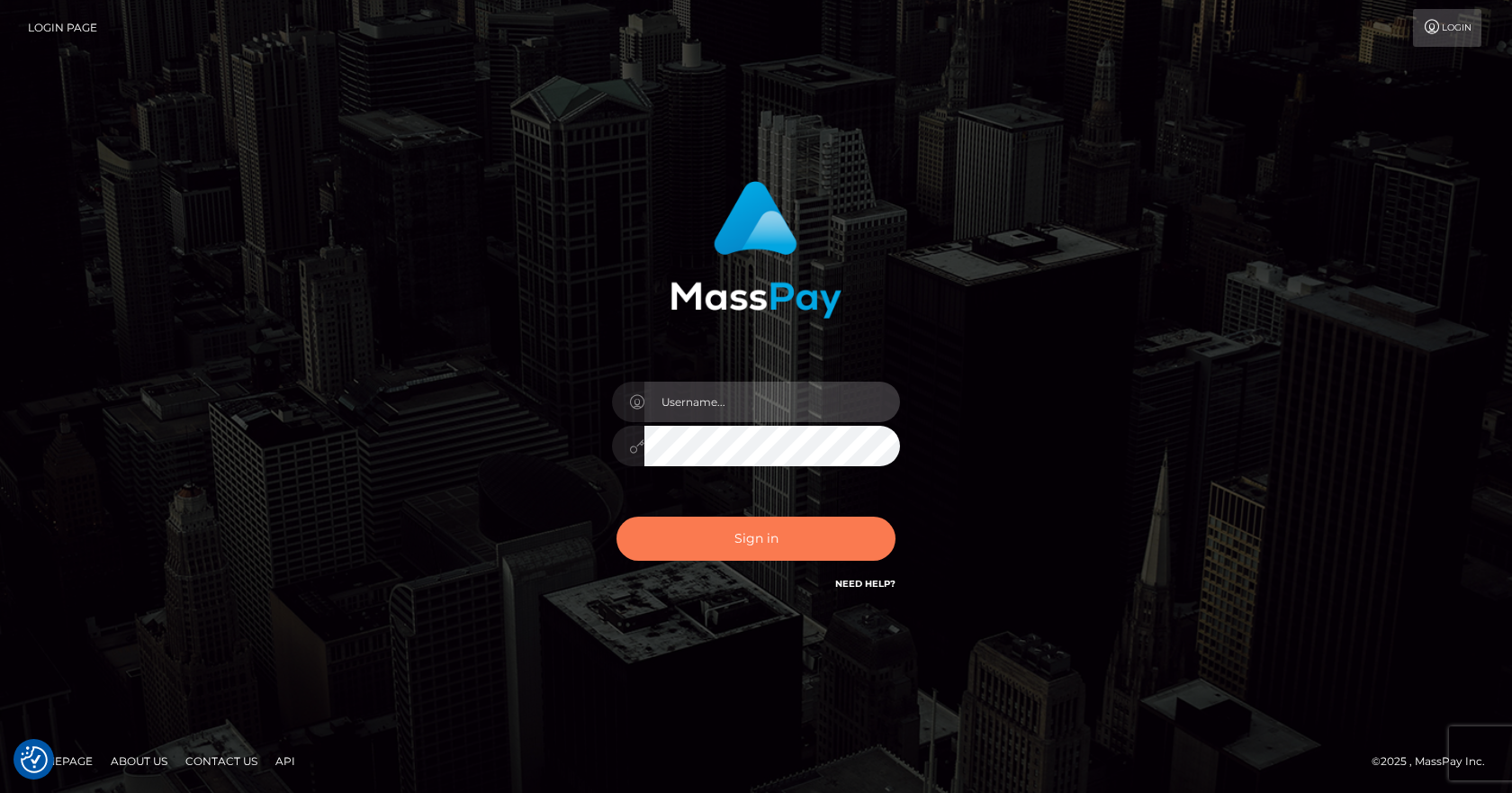 type on "vlad" 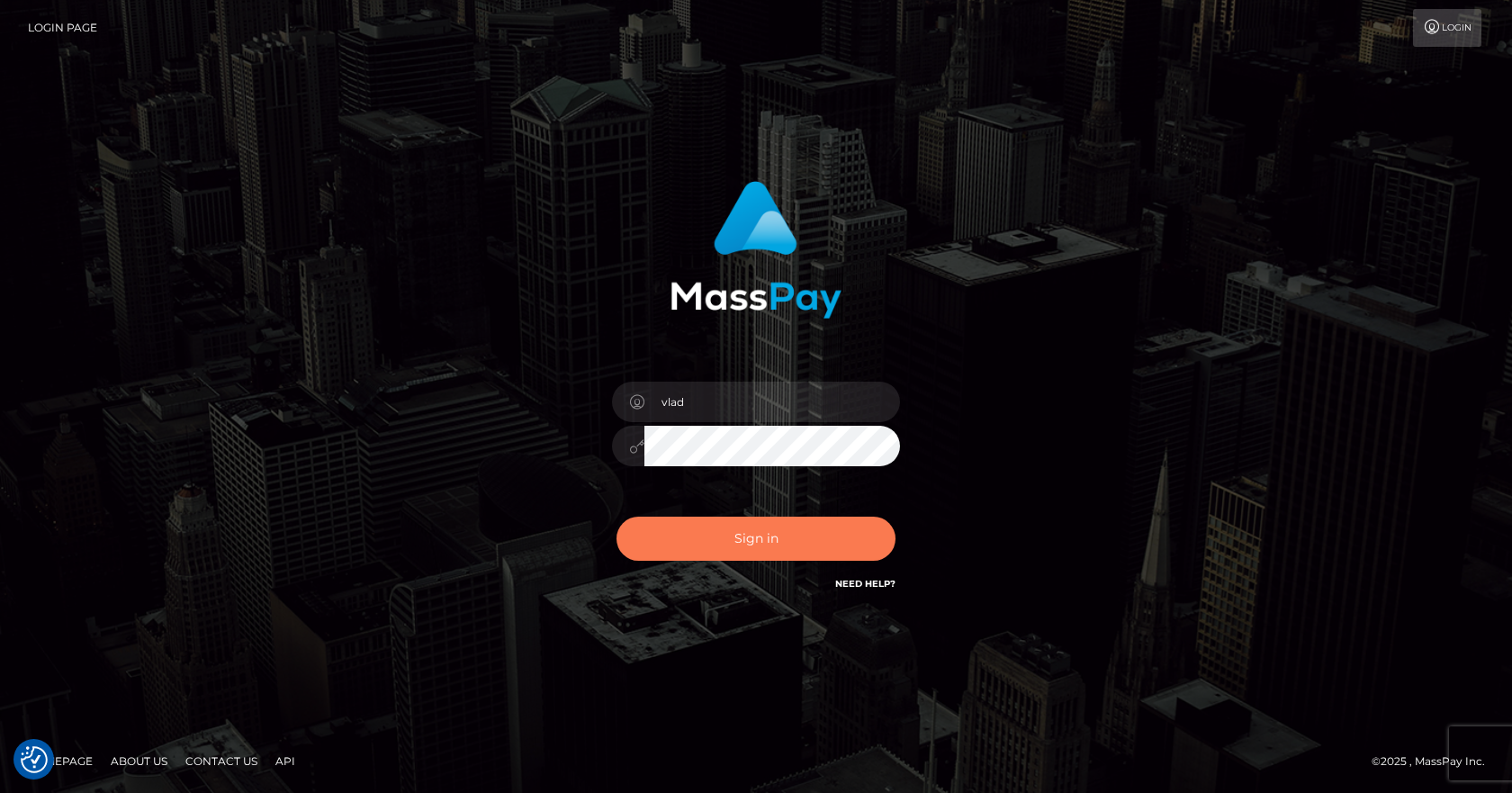 click on "Sign in" at bounding box center [756, 538] 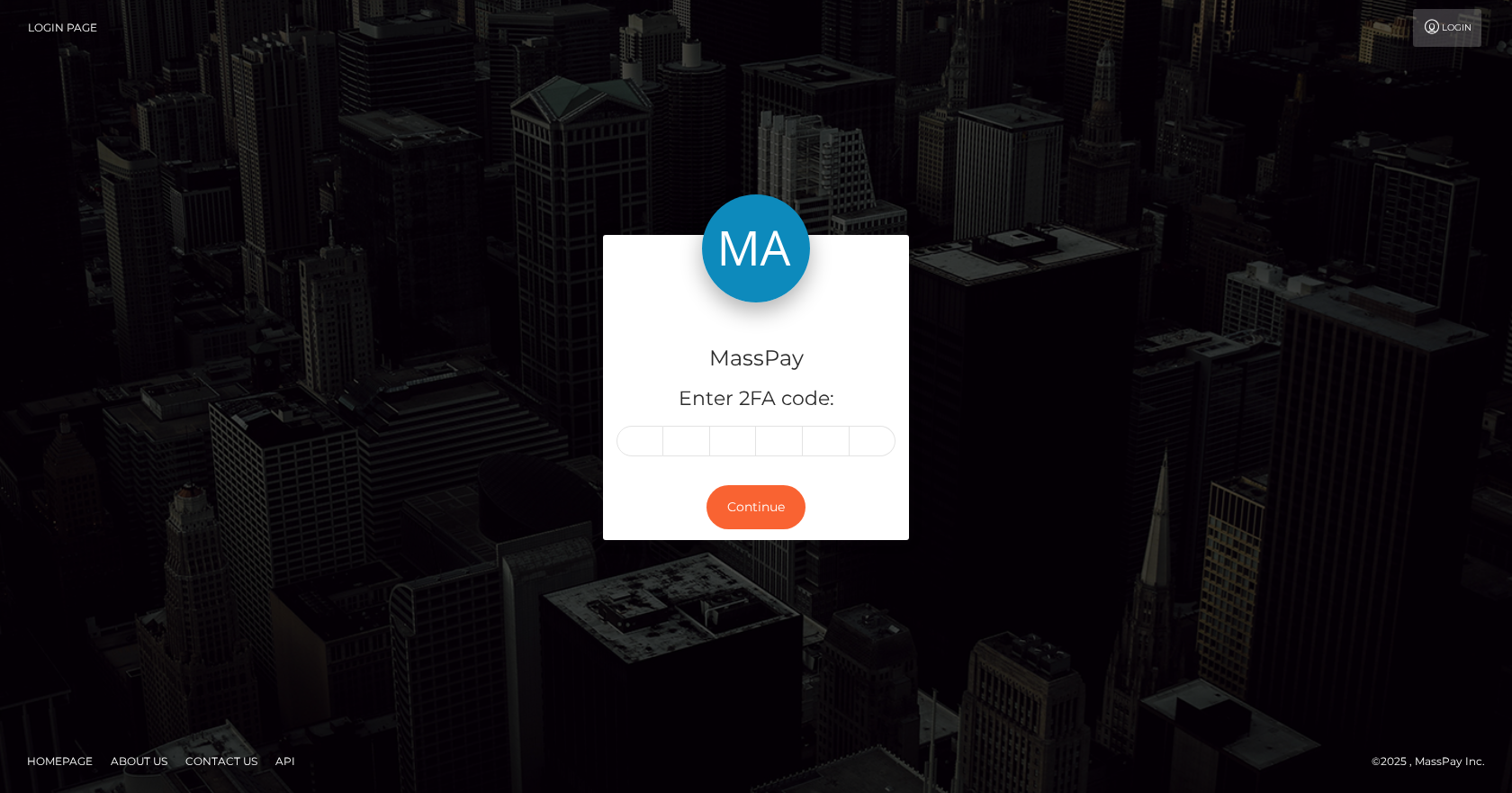 scroll, scrollTop: 0, scrollLeft: 0, axis: both 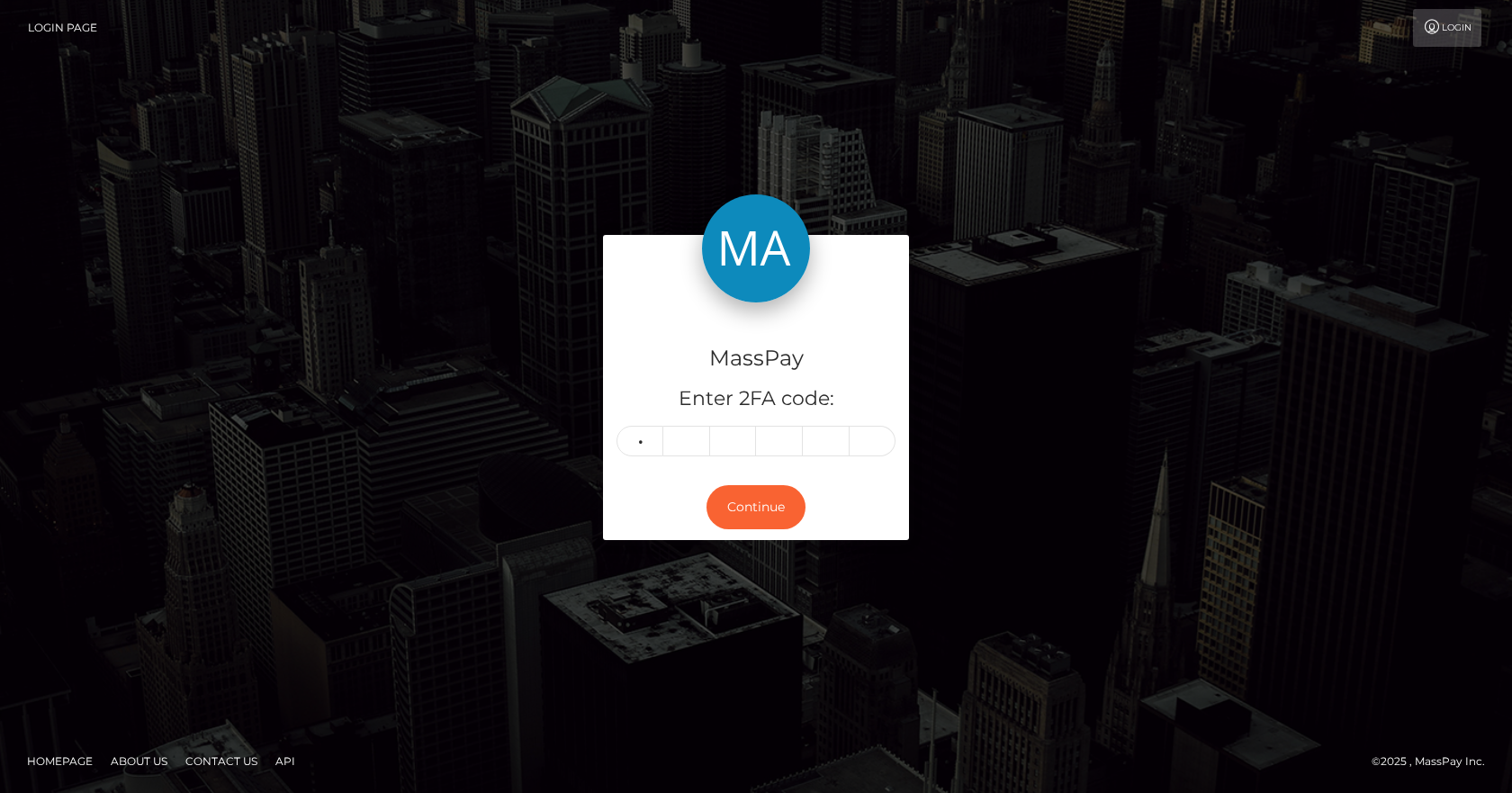 type on "4" 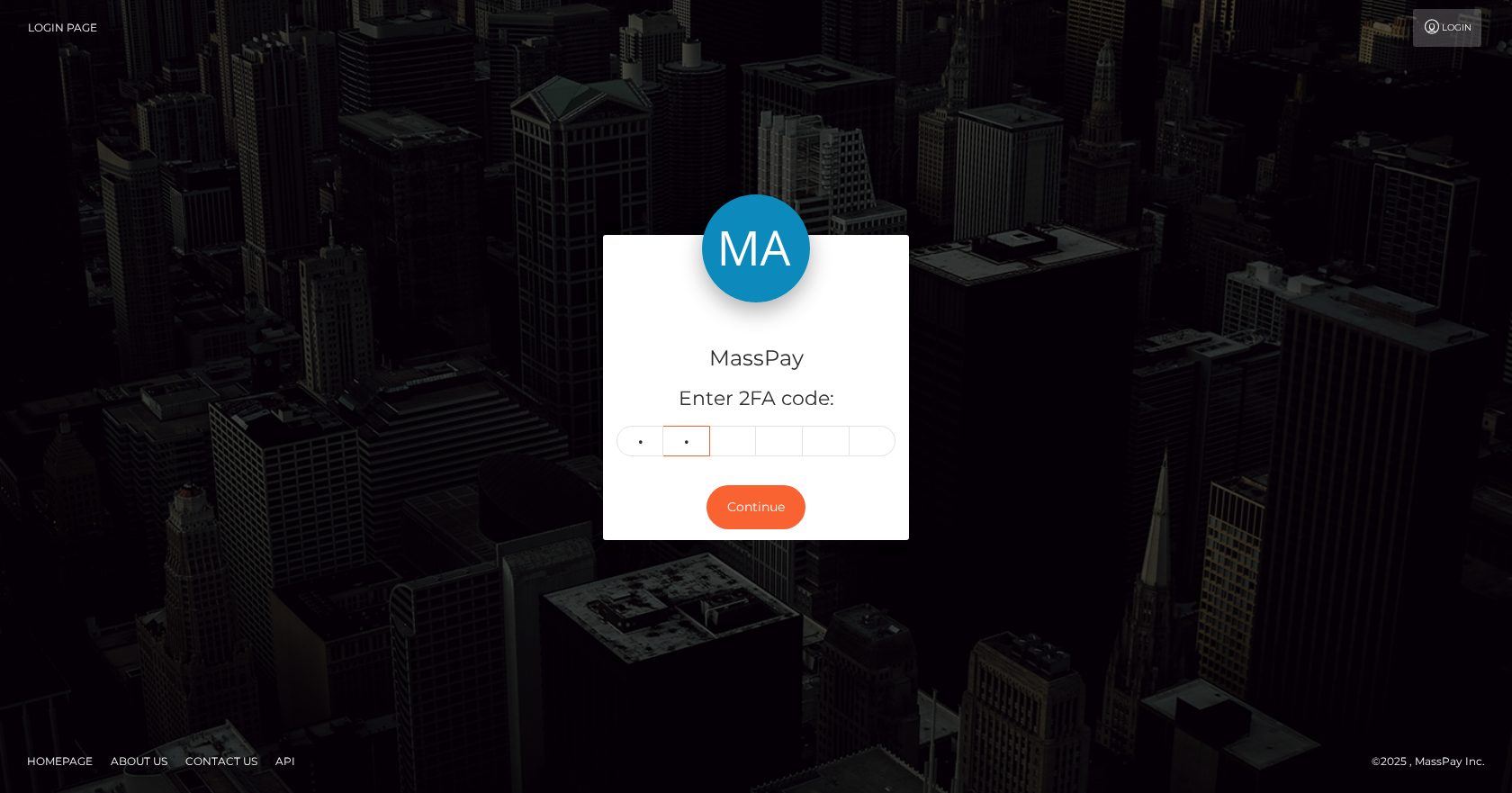 type on "6" 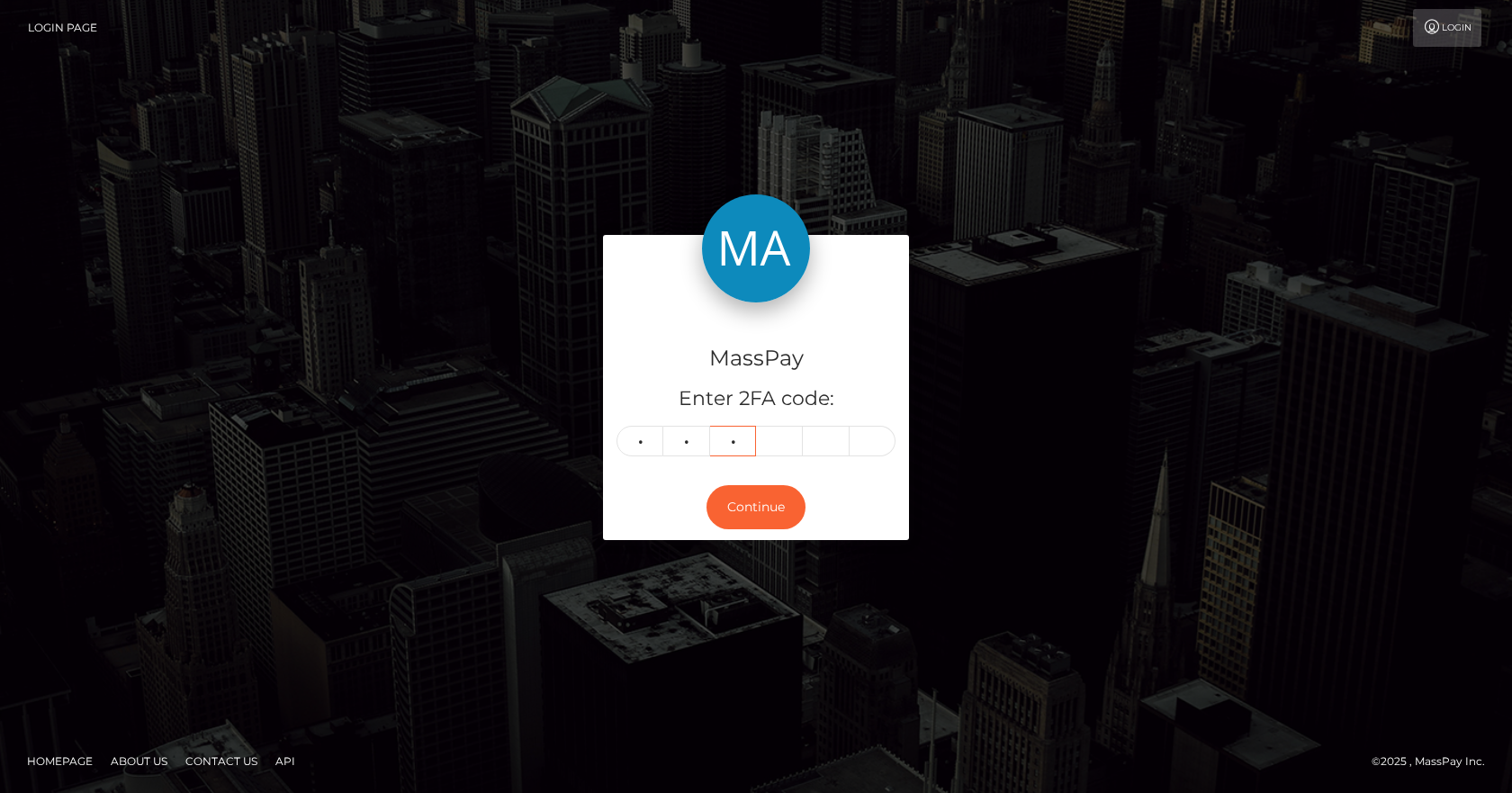 type on "8" 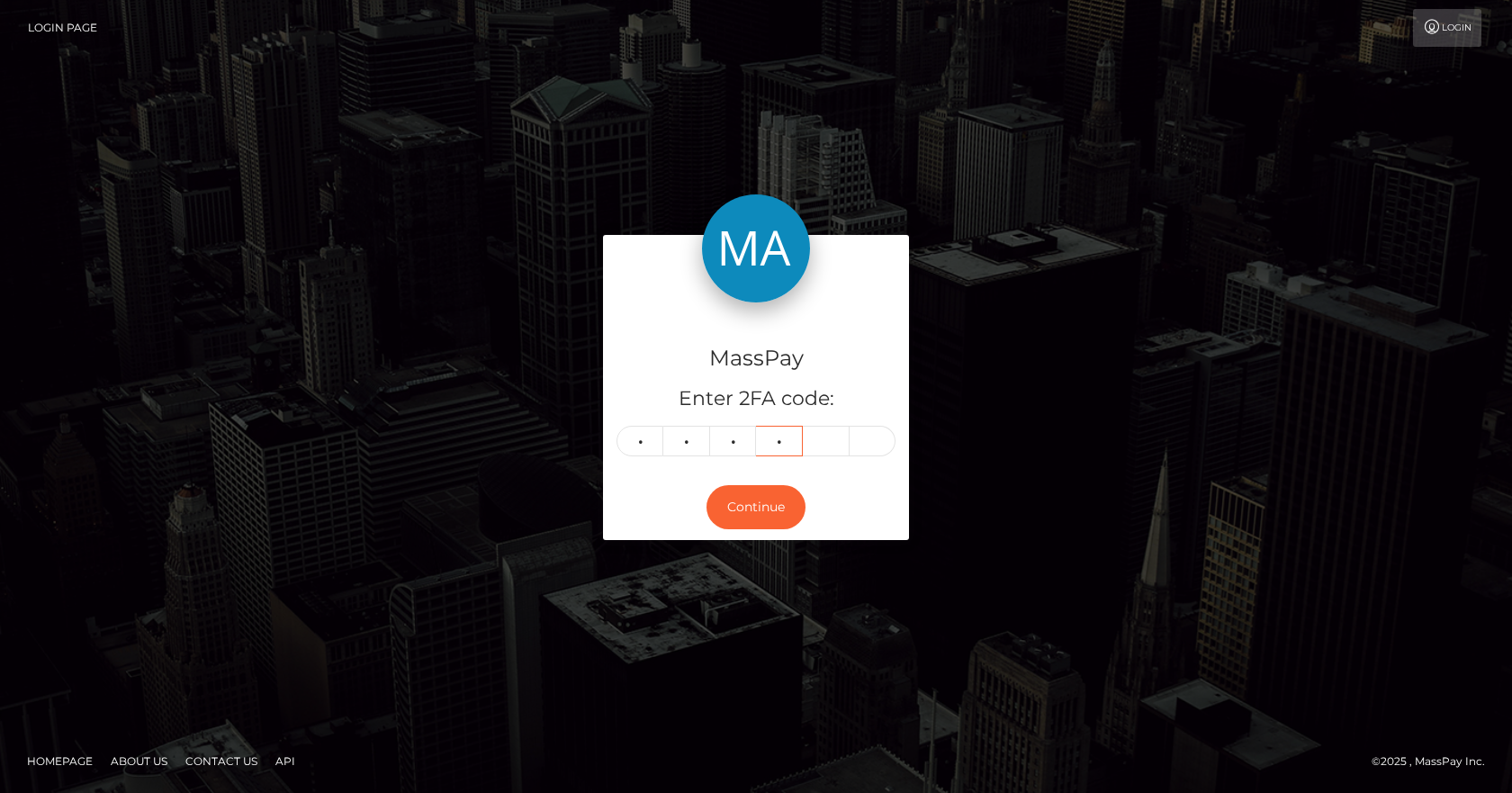 type on "9" 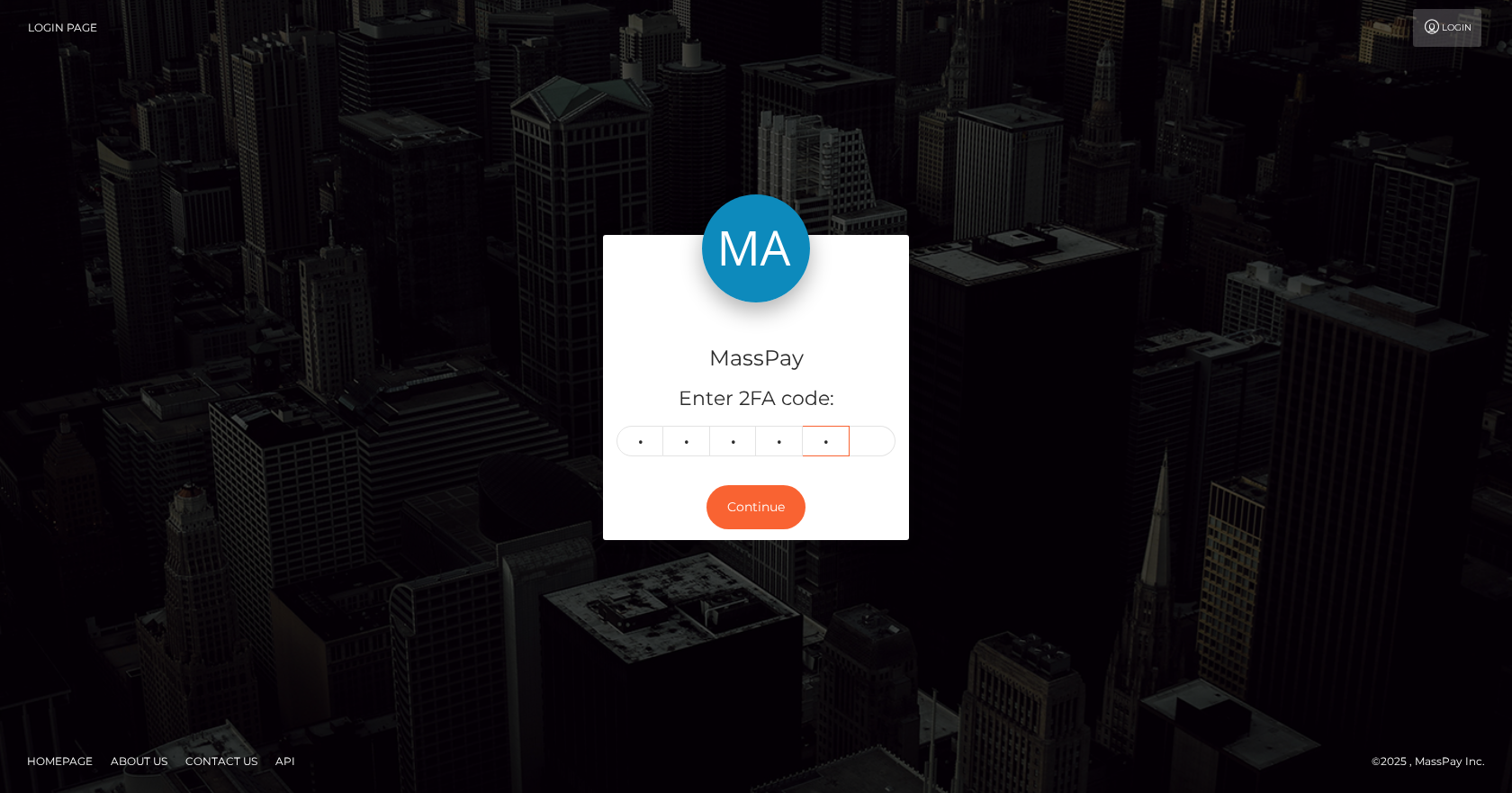 type on "2" 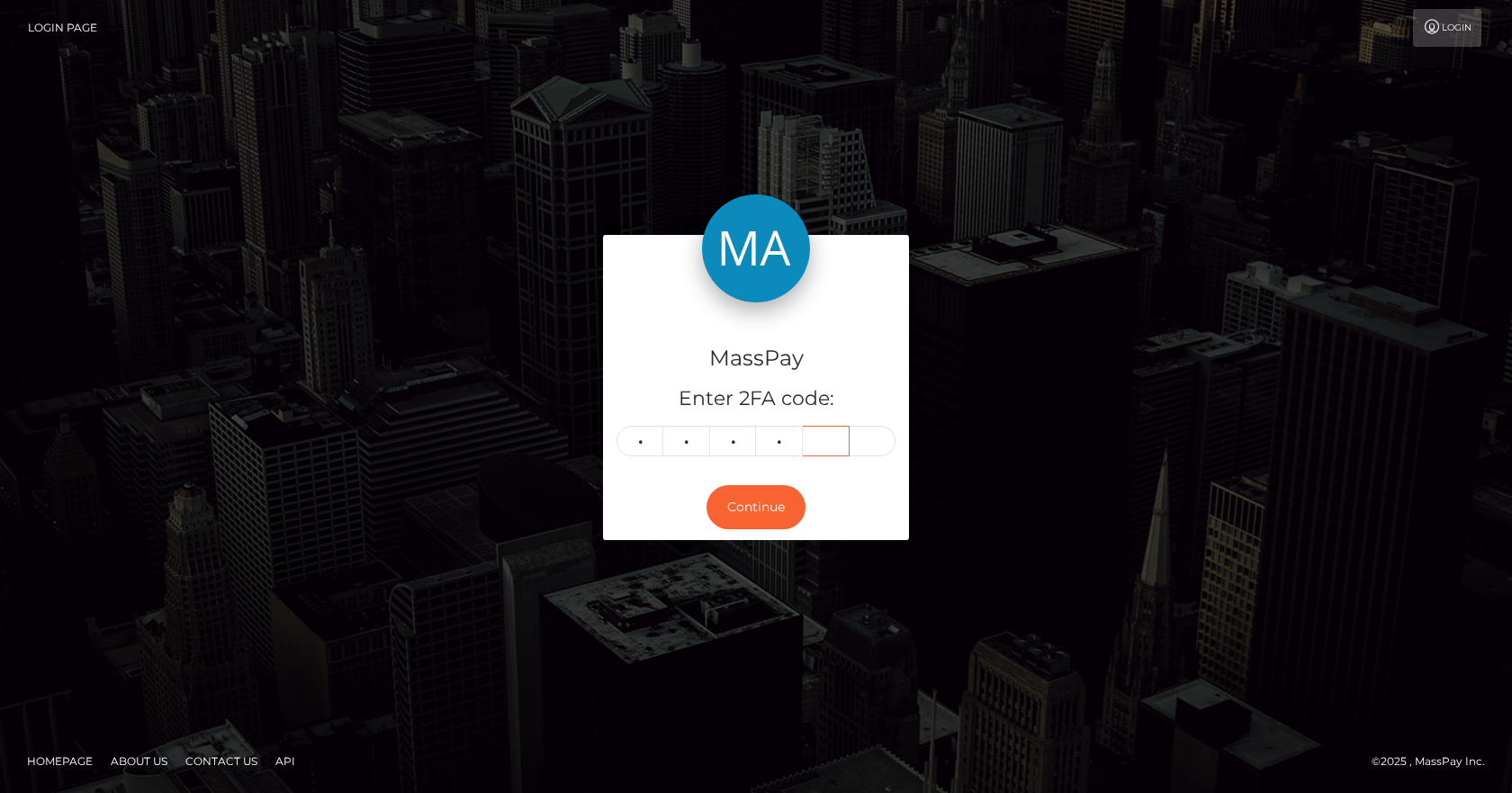 type 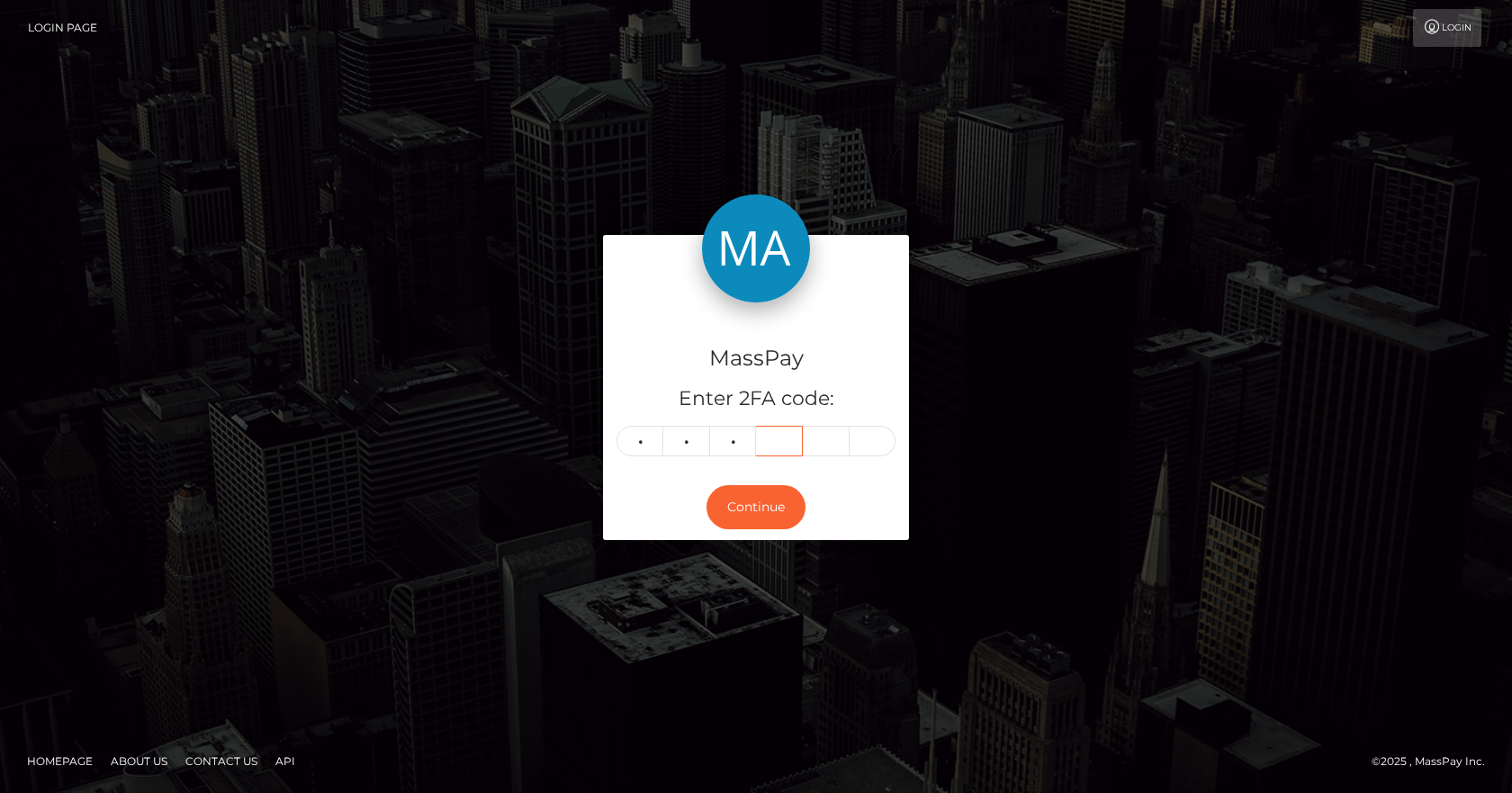 type 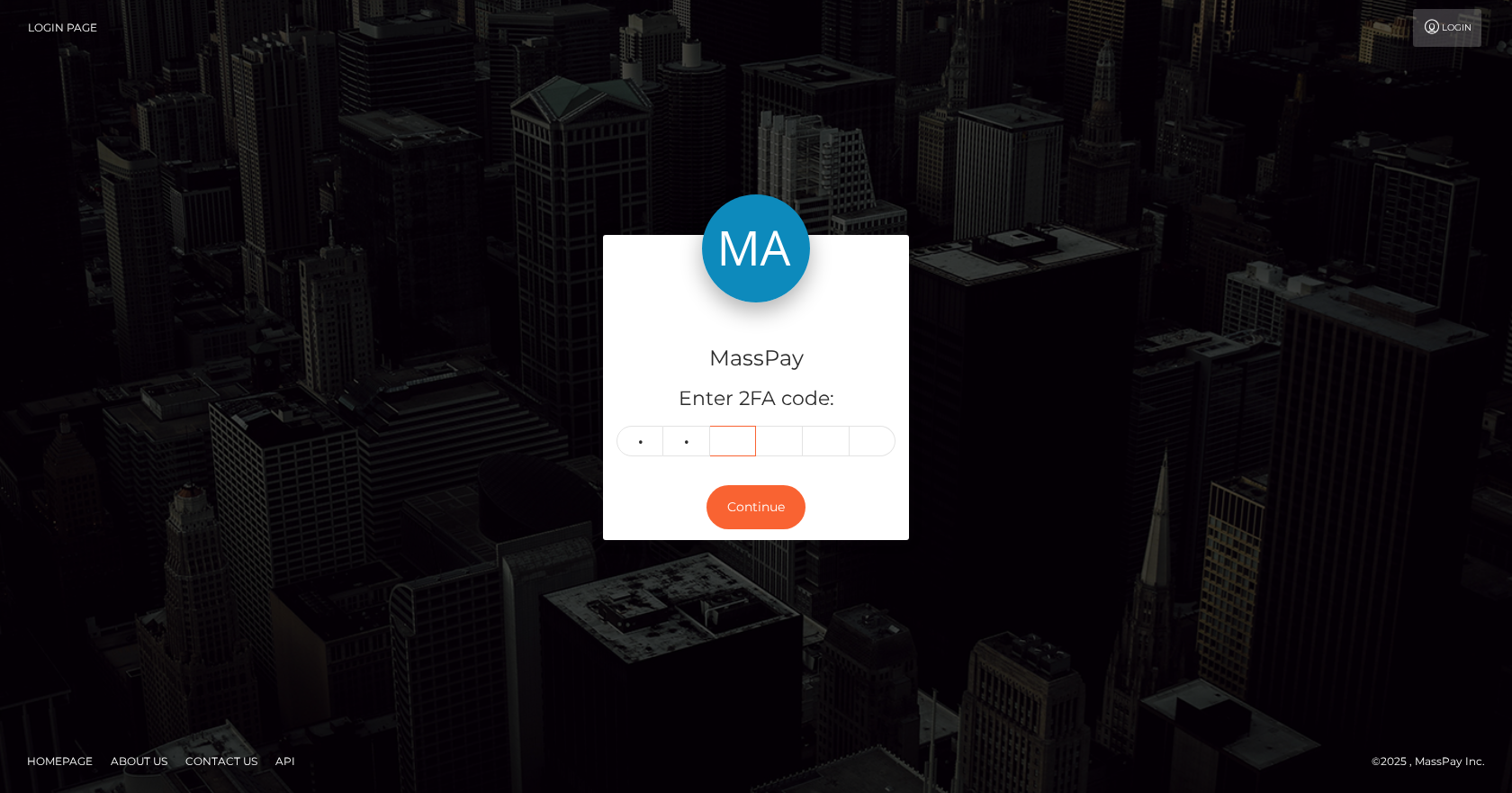 type 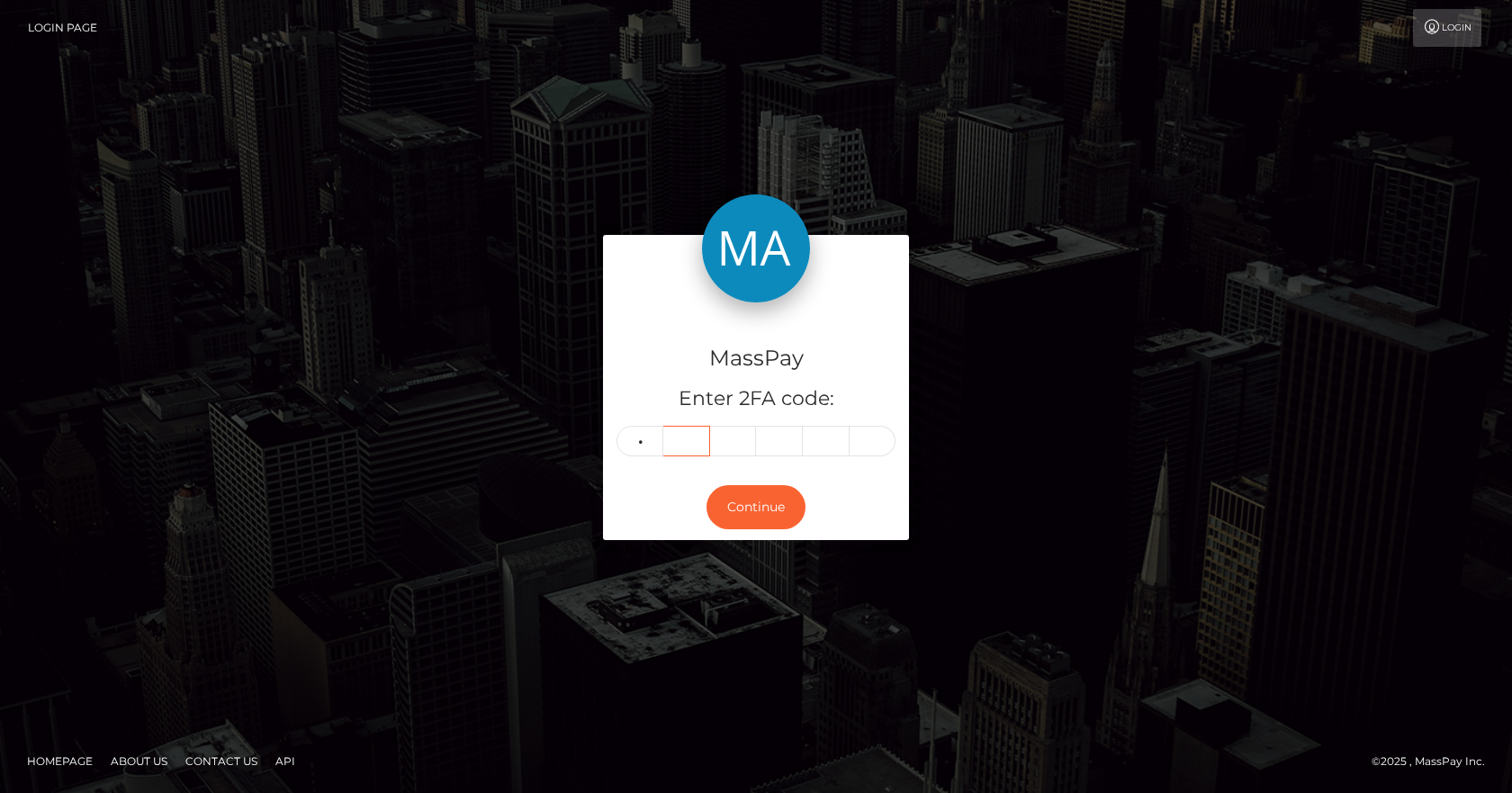 type 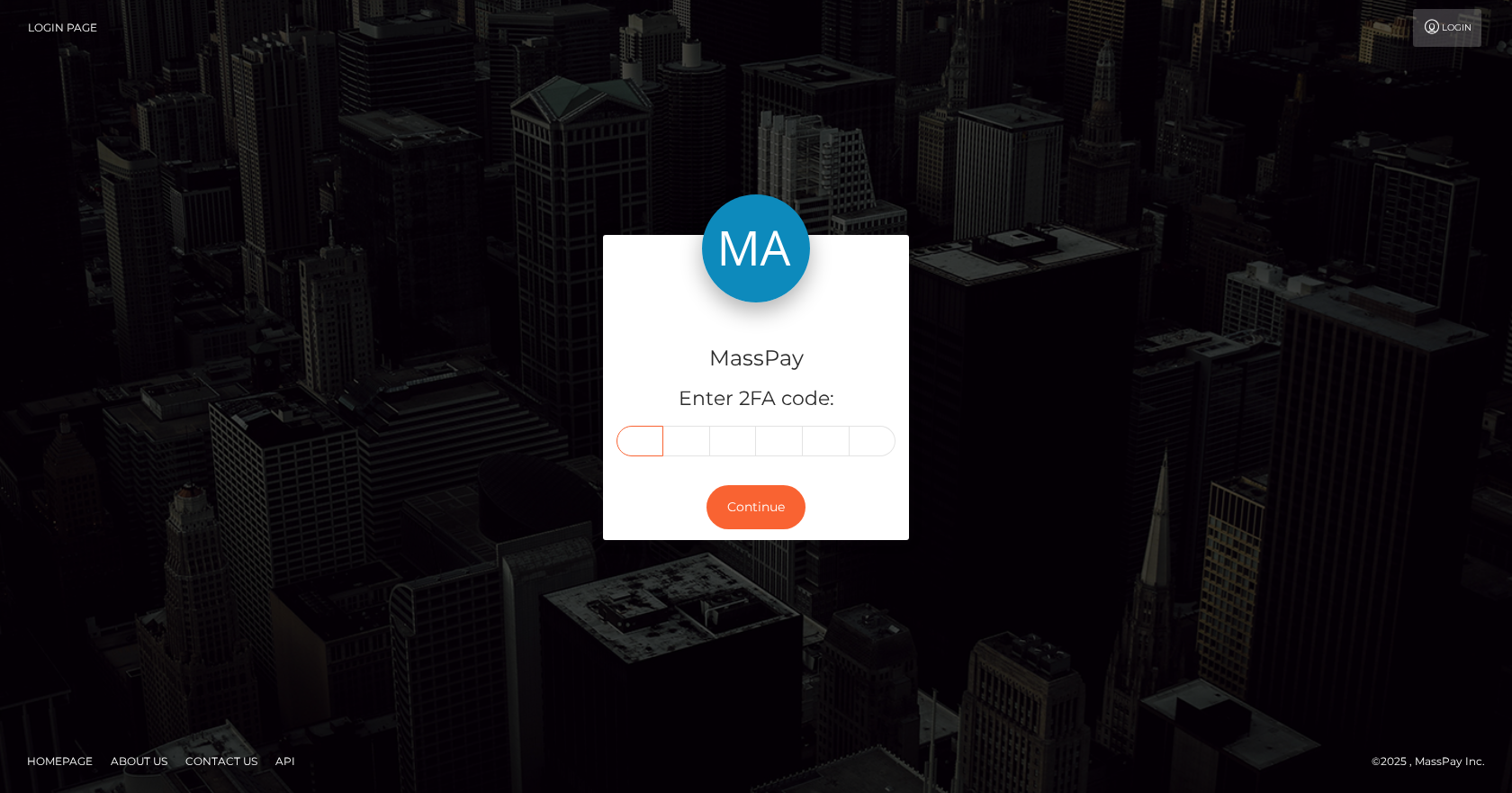 type on "4" 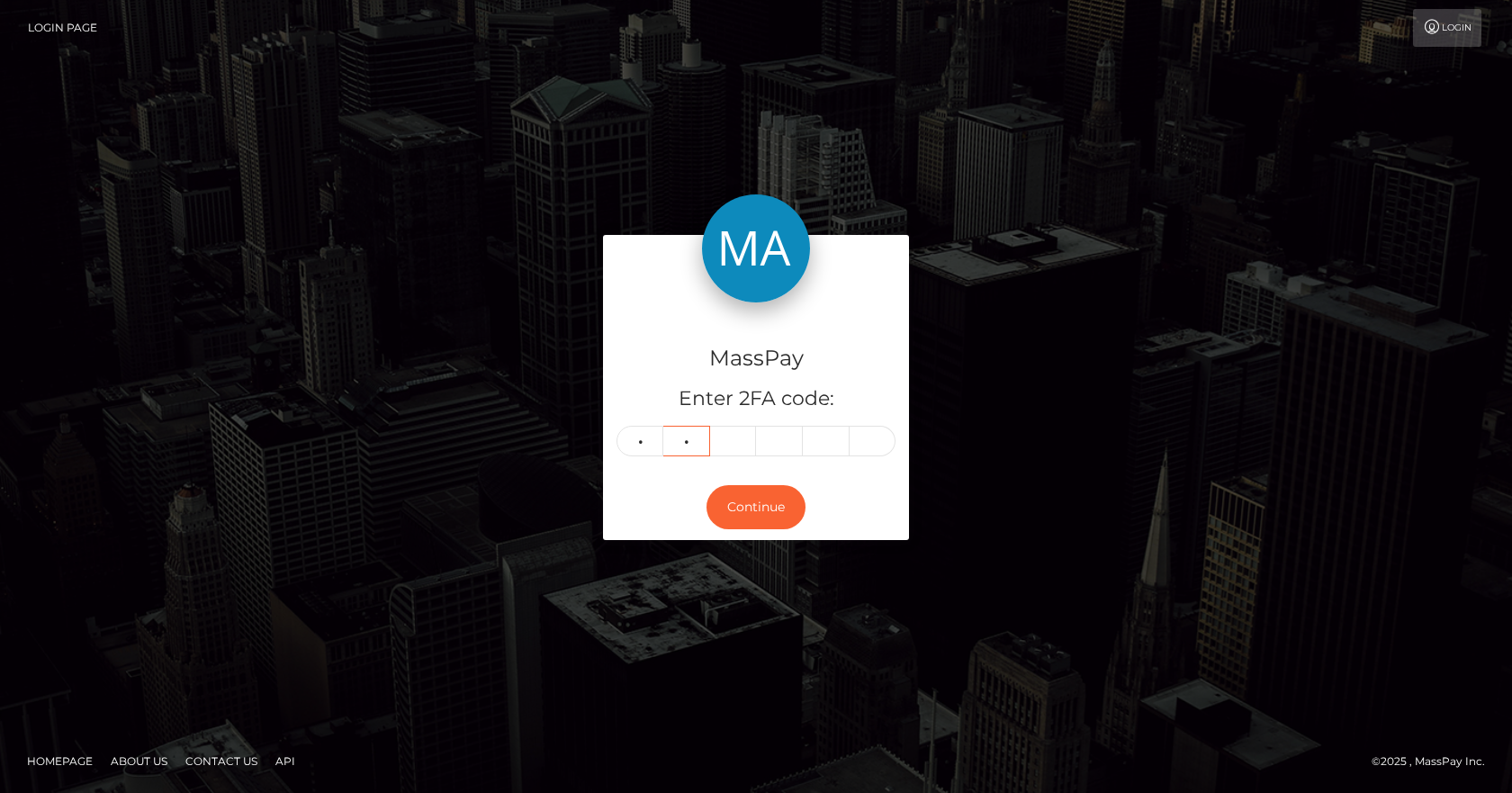 type on "6" 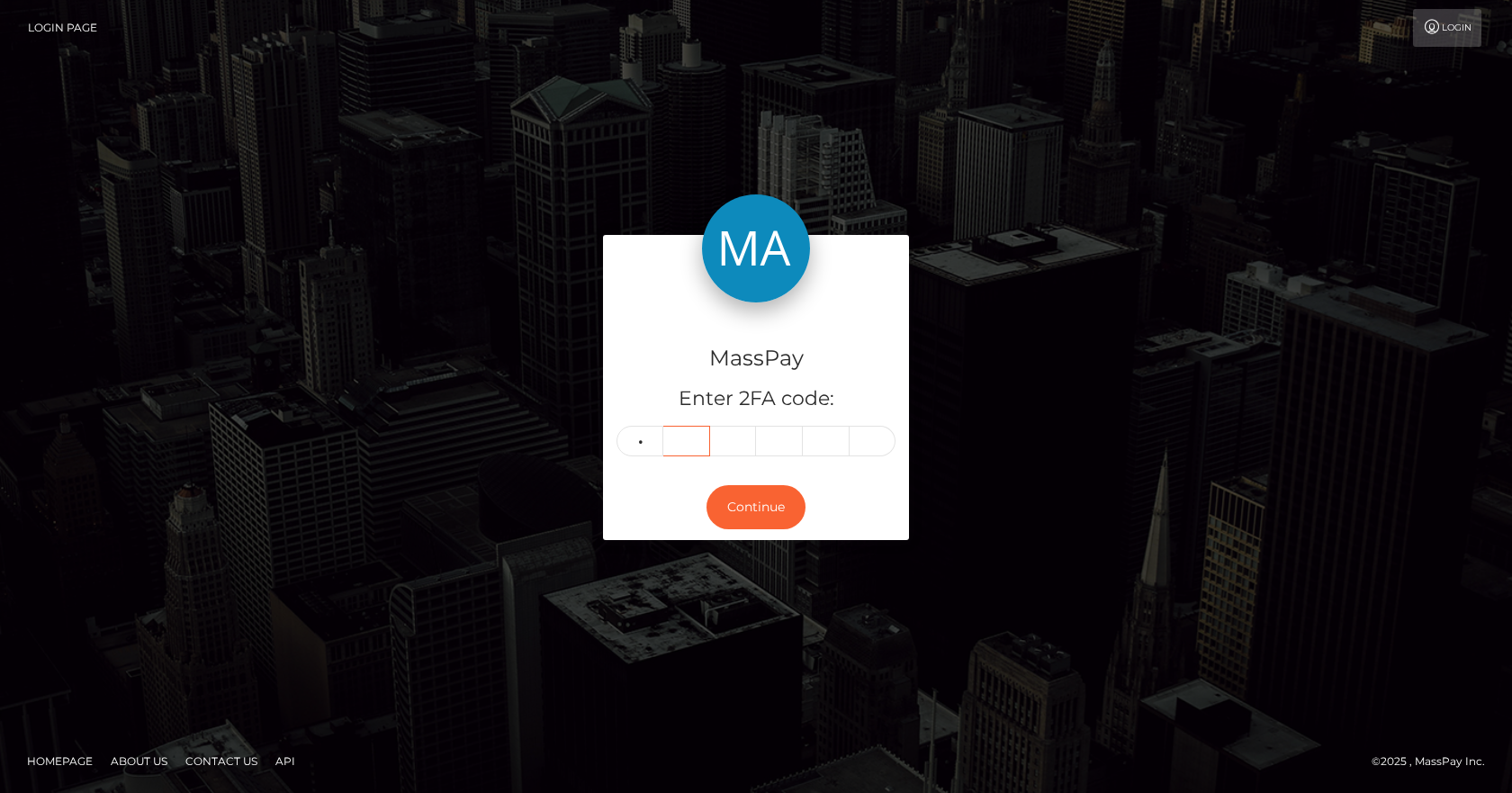 type 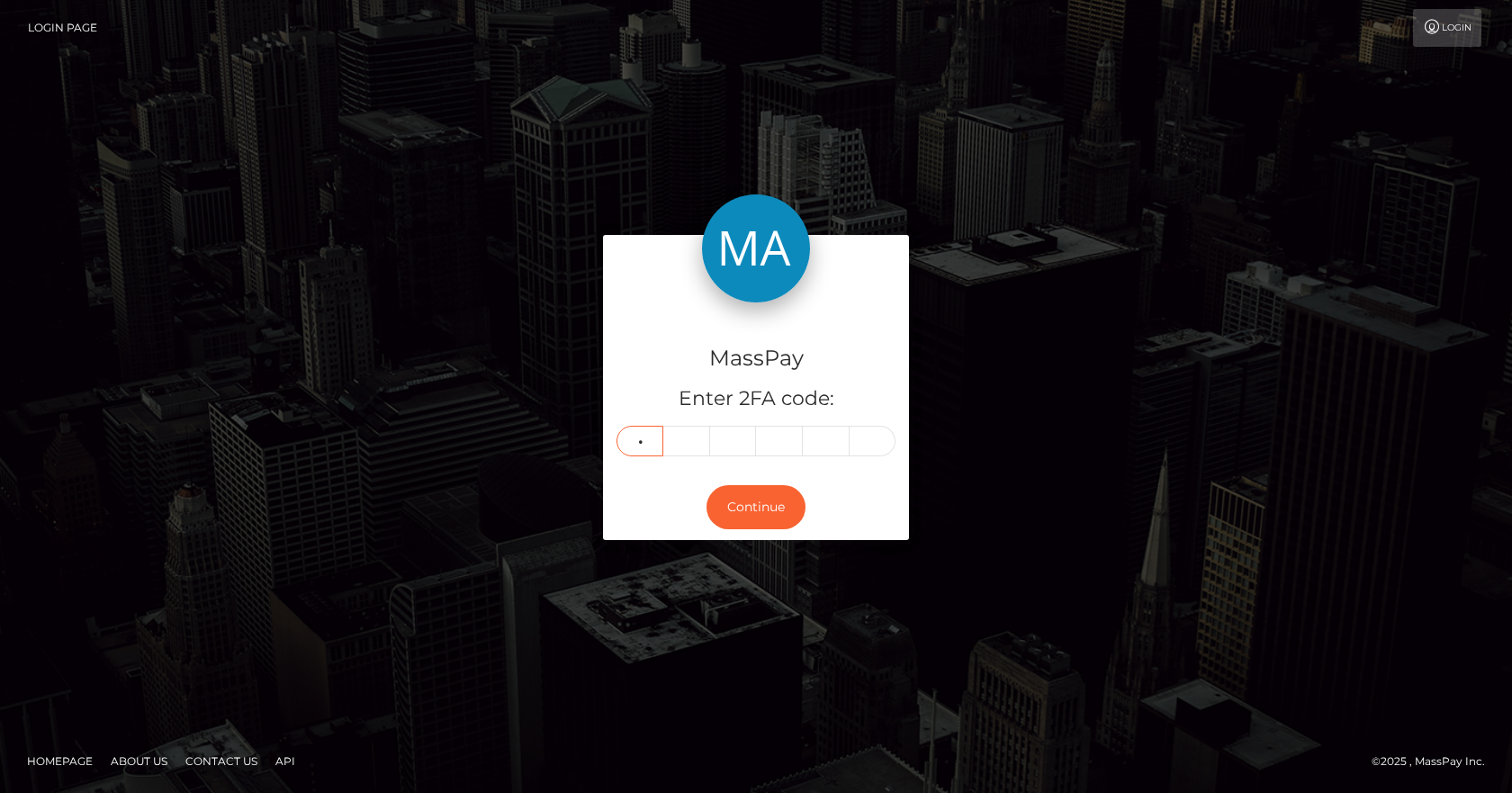 type on "7" 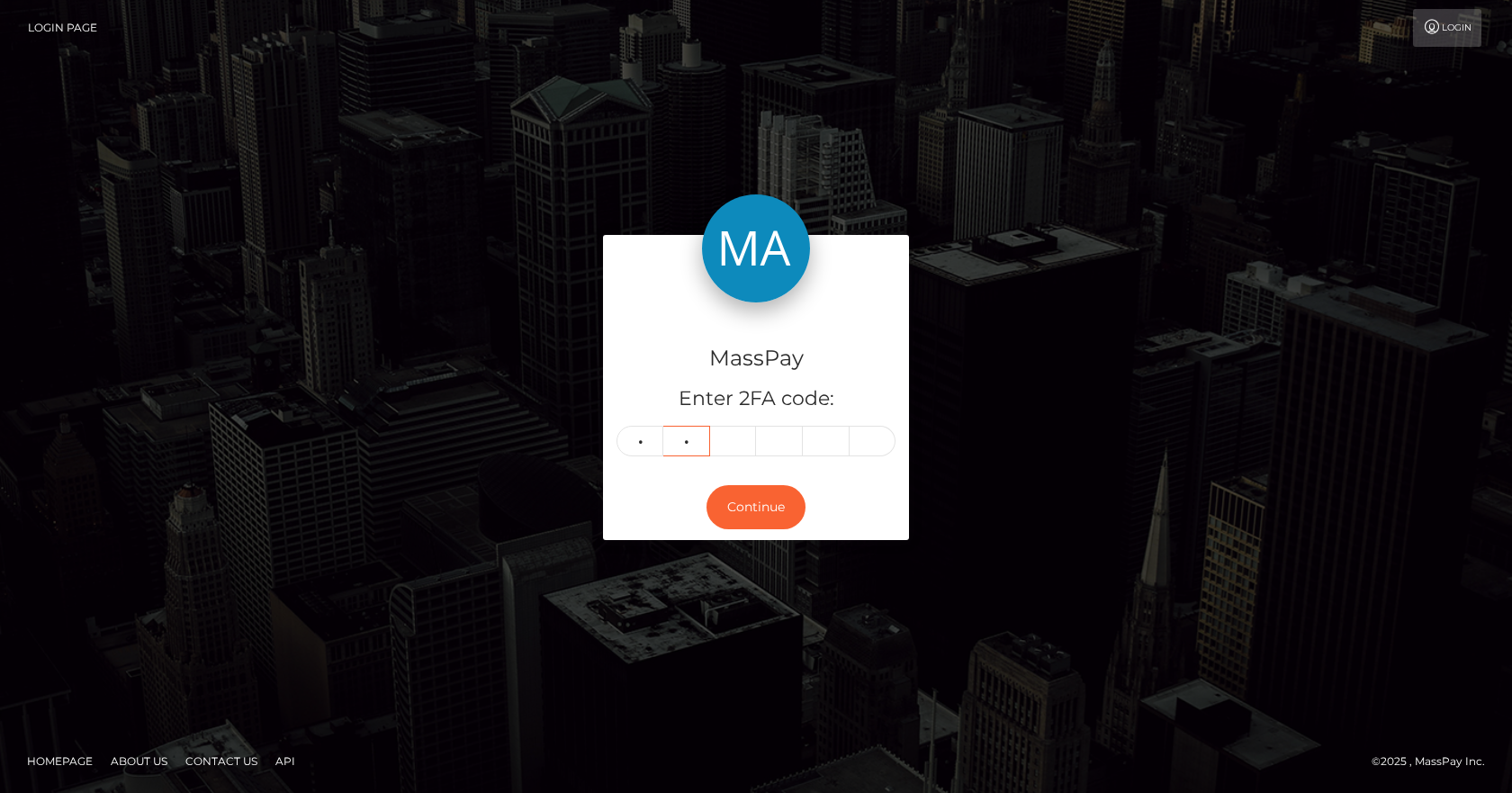 type on "0" 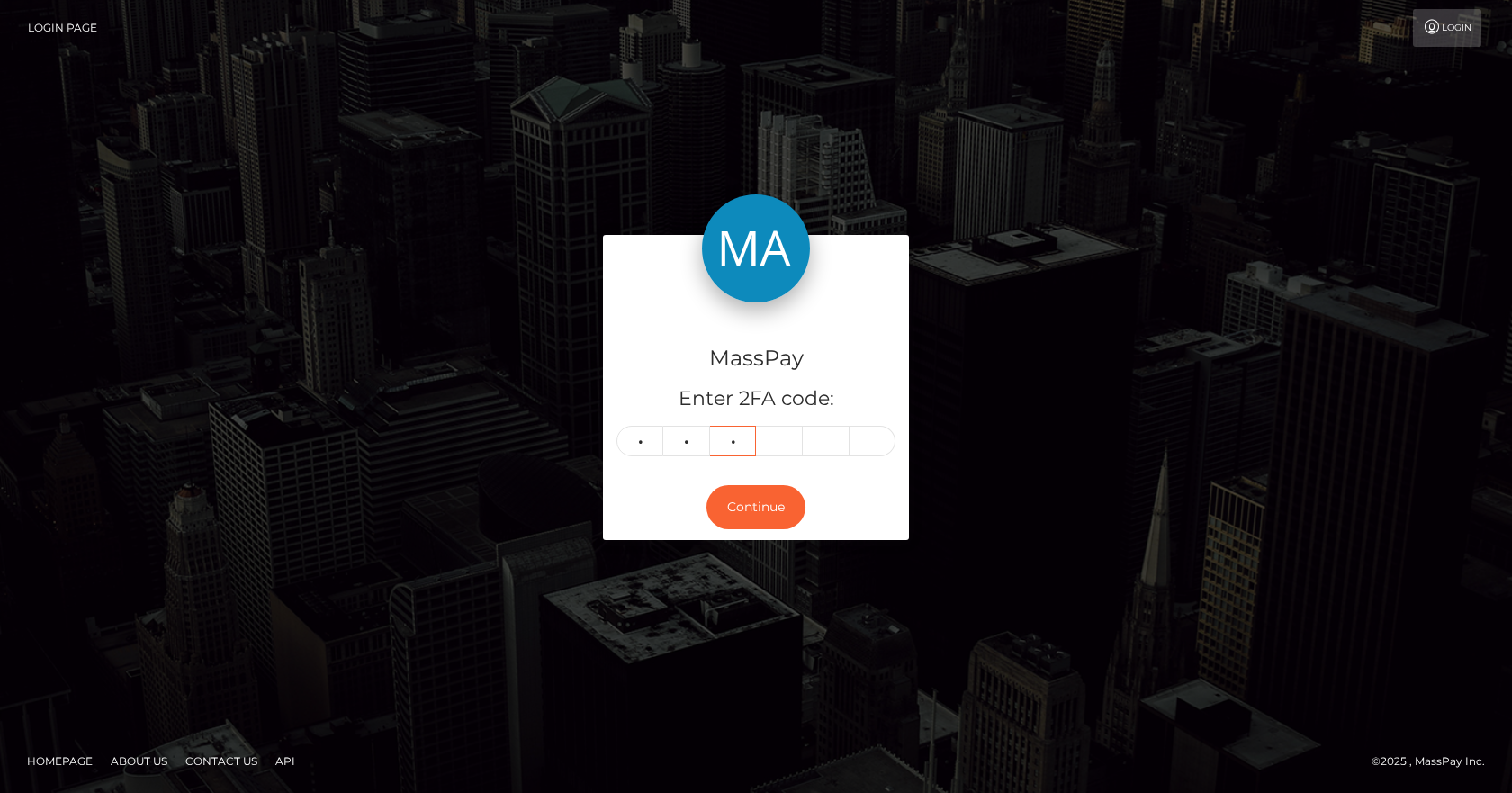 type on "3" 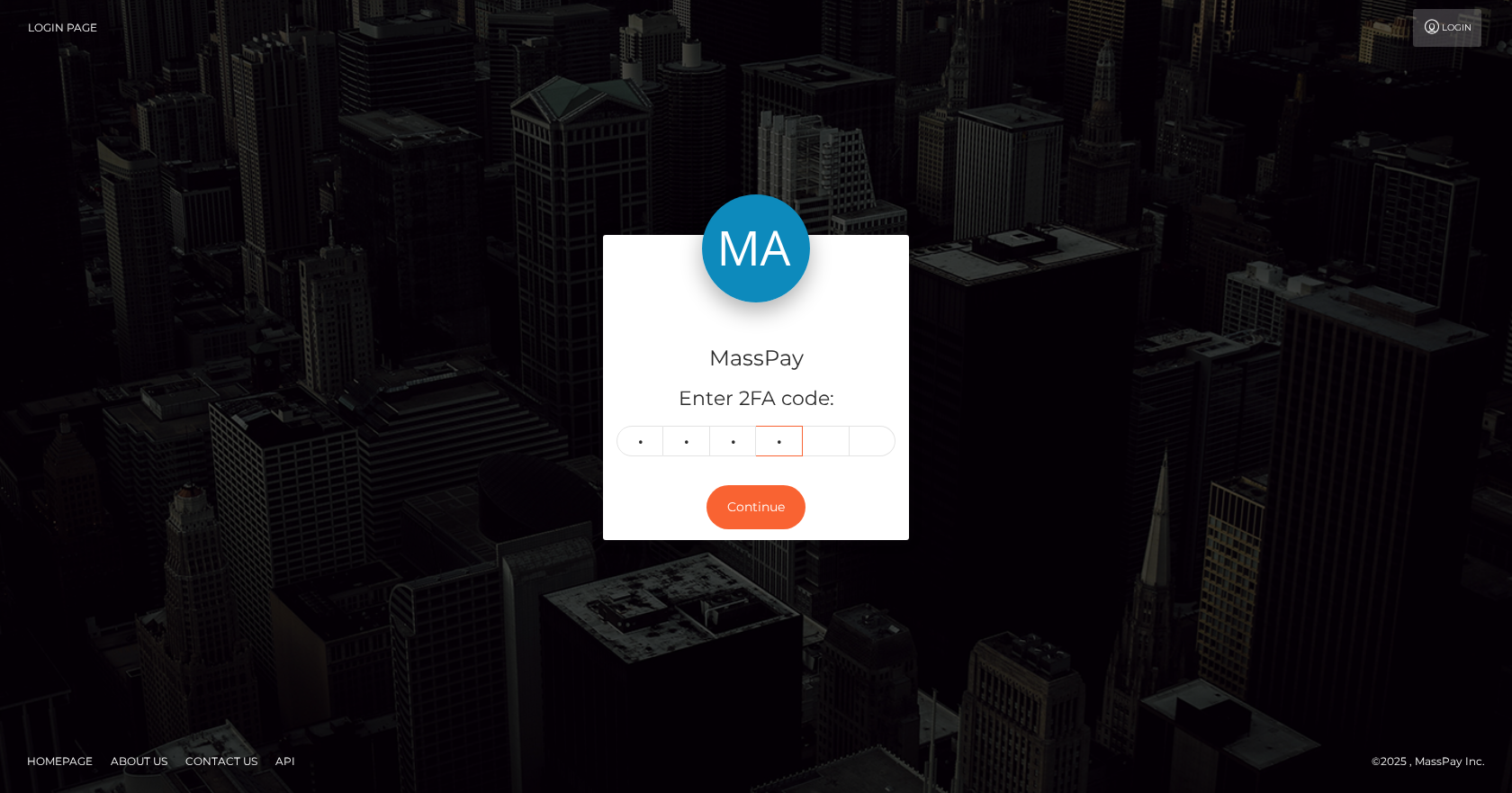type on "6" 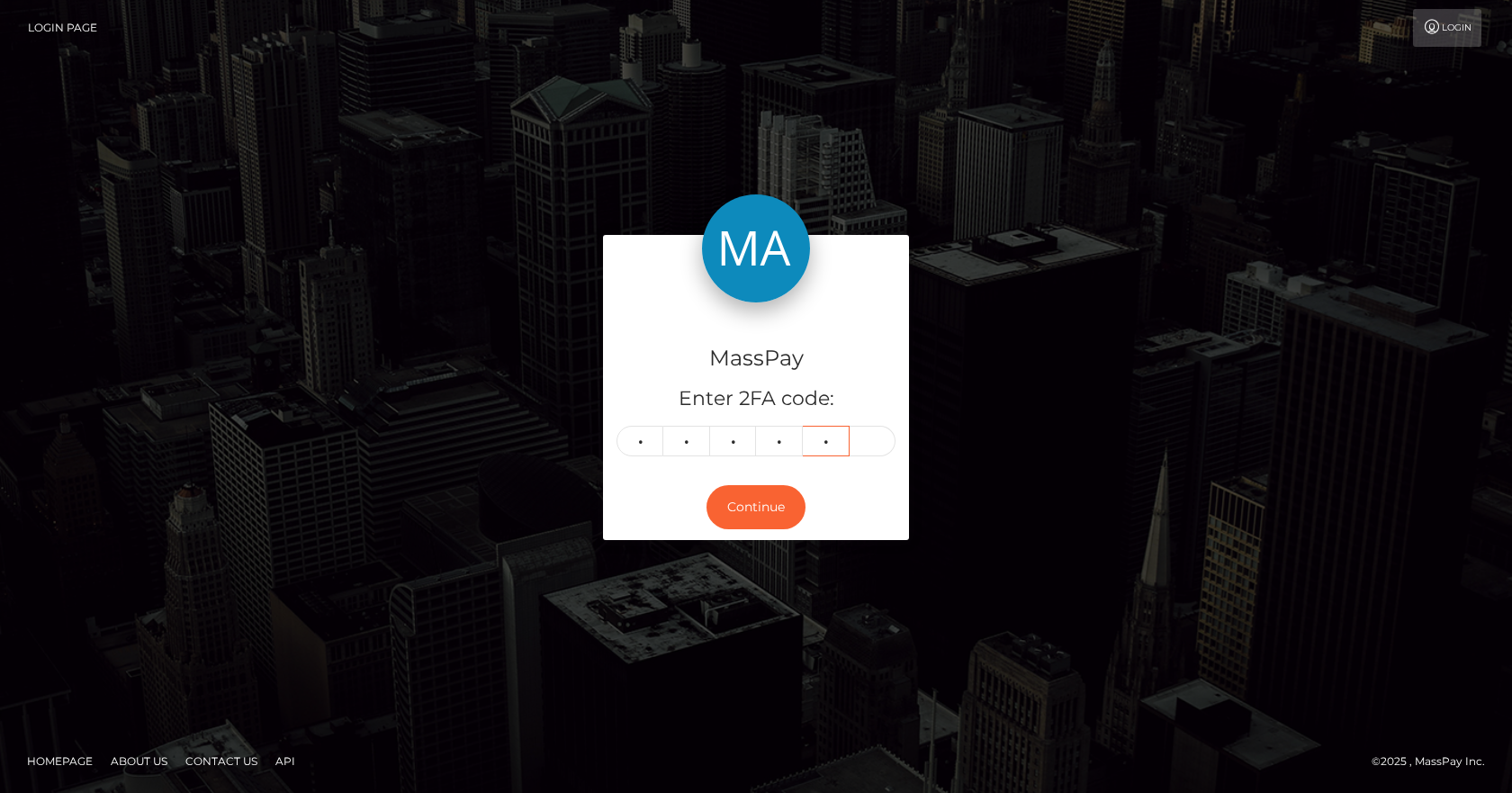 type on "6" 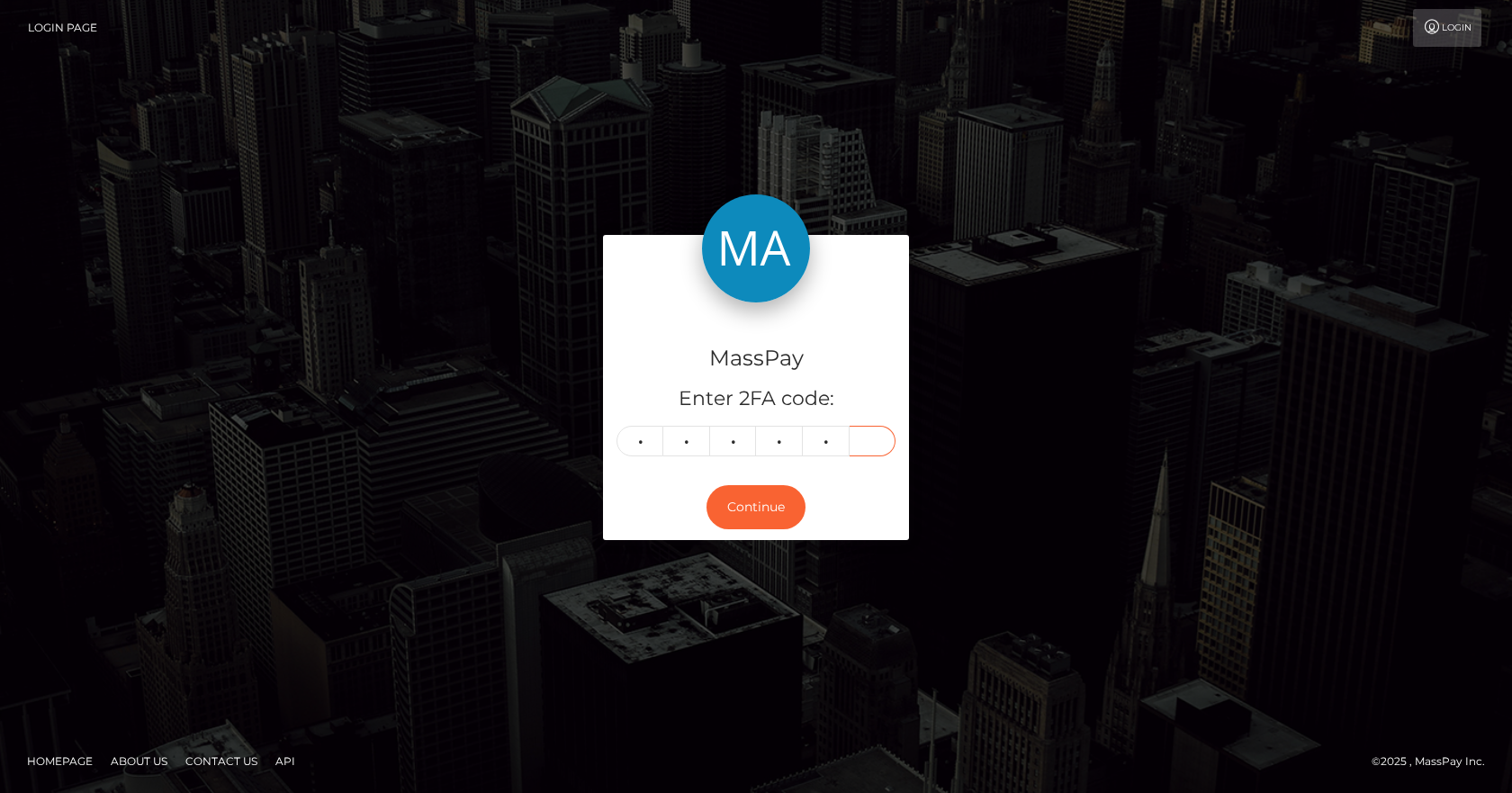 type on "6" 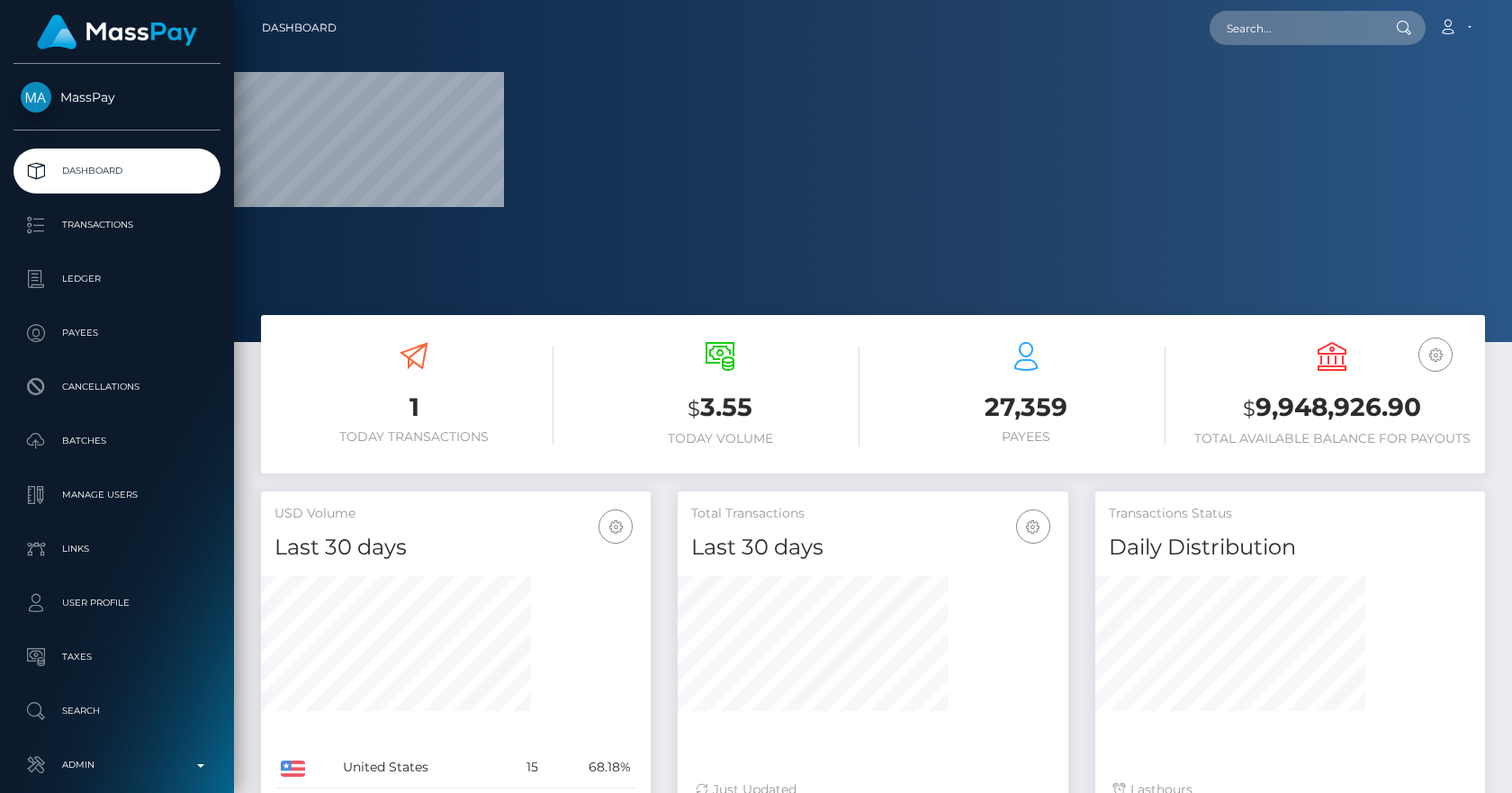 scroll, scrollTop: 0, scrollLeft: 0, axis: both 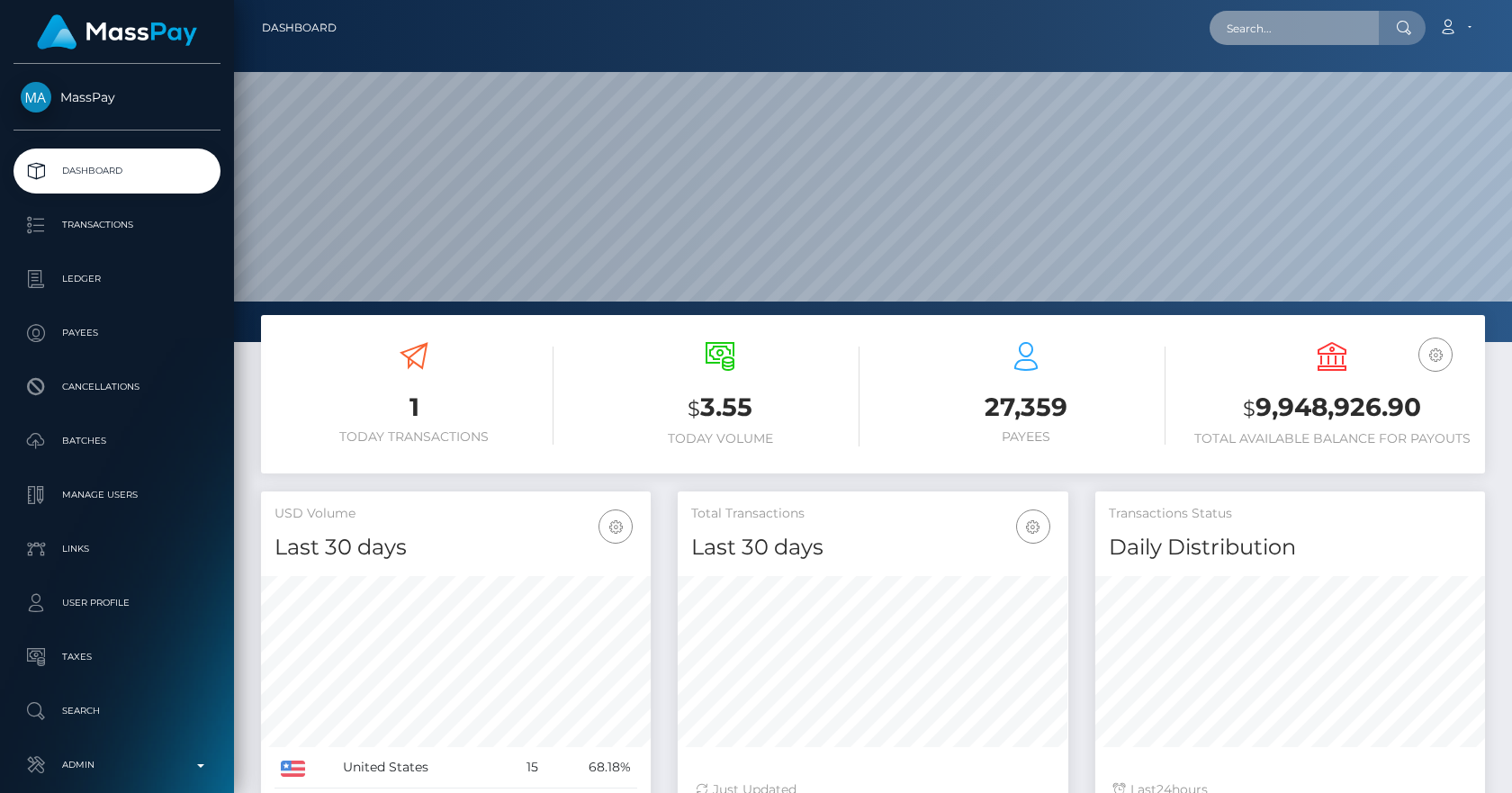 click at bounding box center (1294, 28) 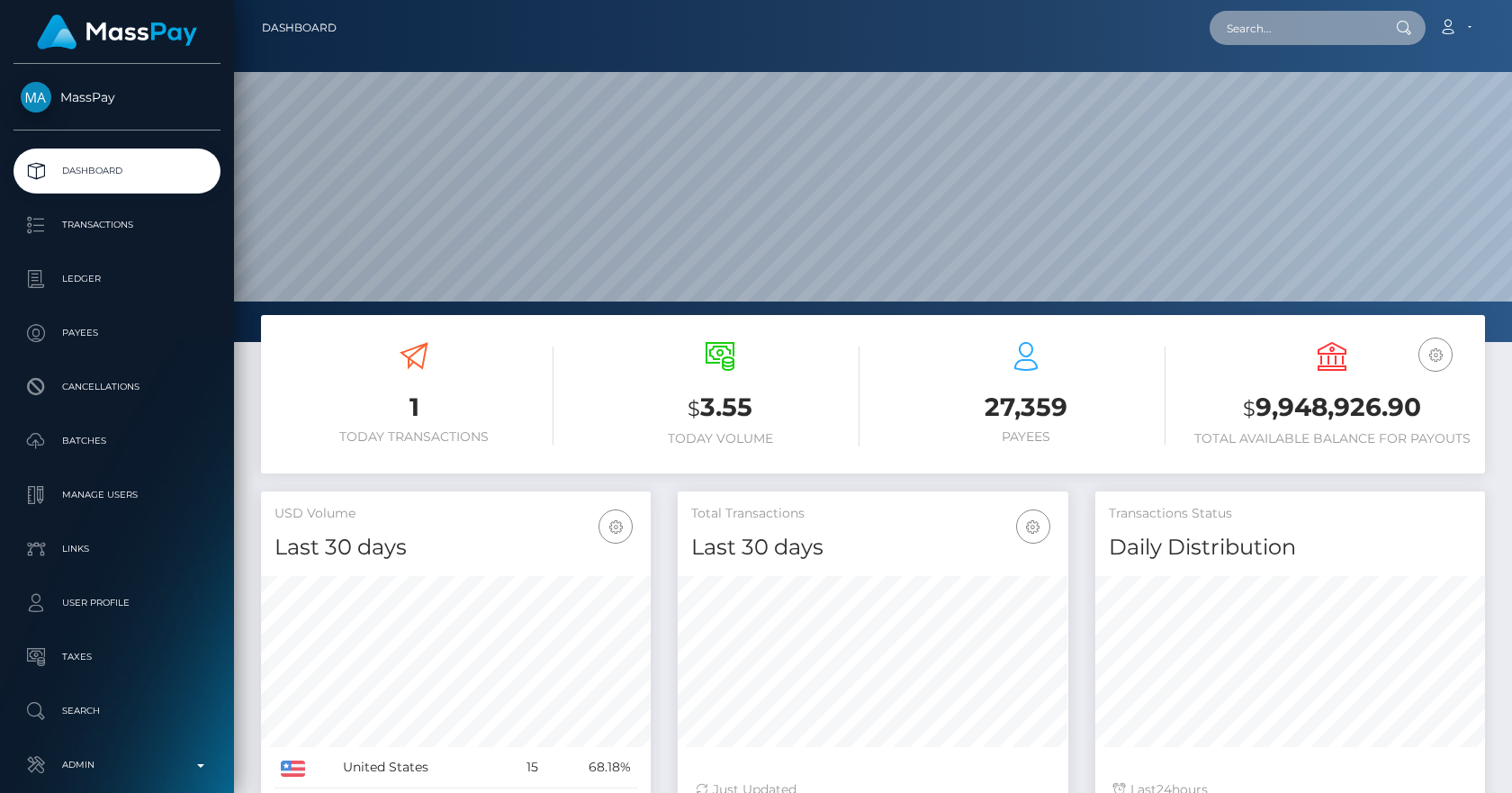 paste on "2252d30a-6842-11f0-a026-06178c1a380f" 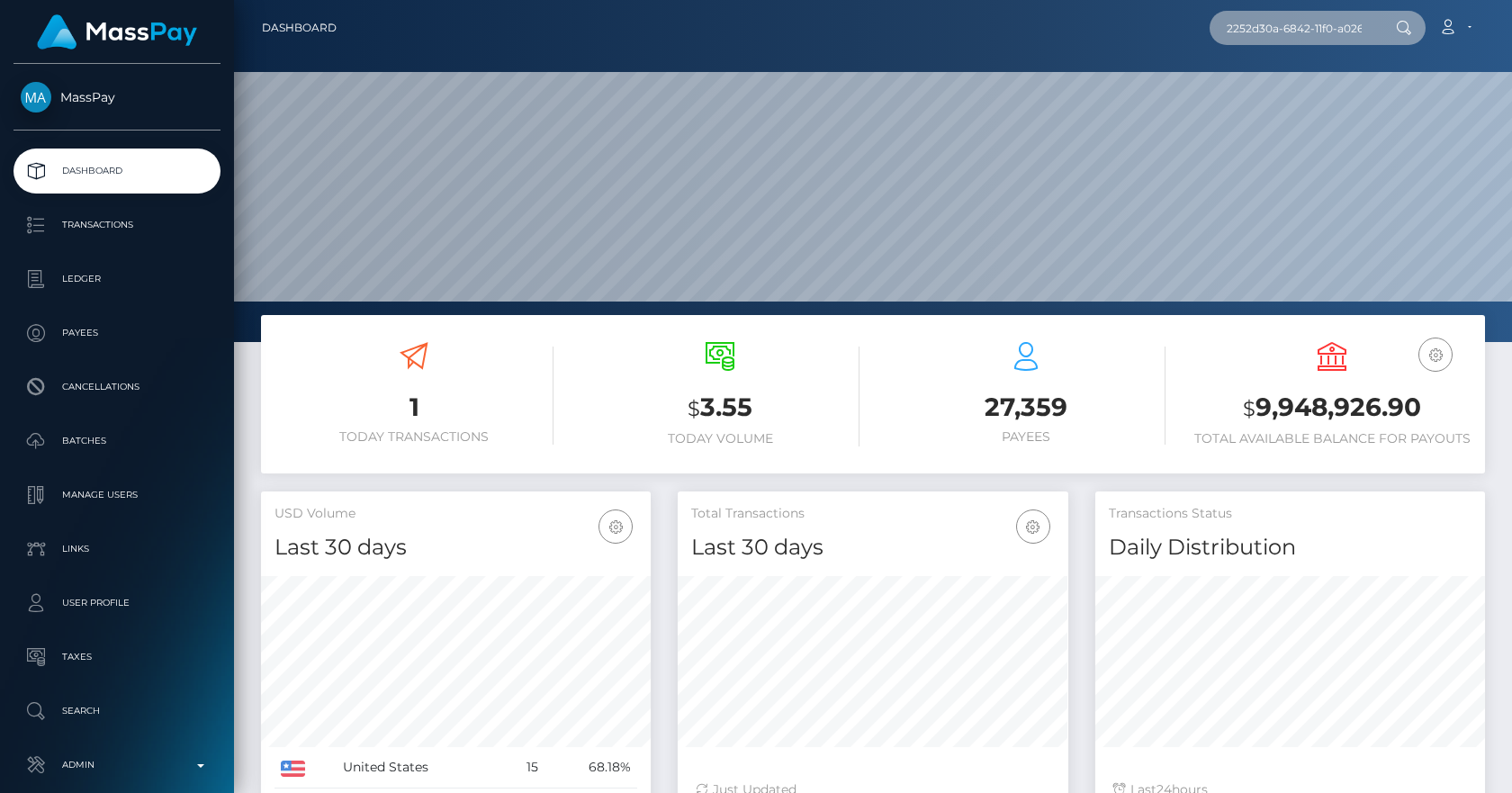 scroll, scrollTop: 0, scrollLeft: 77, axis: horizontal 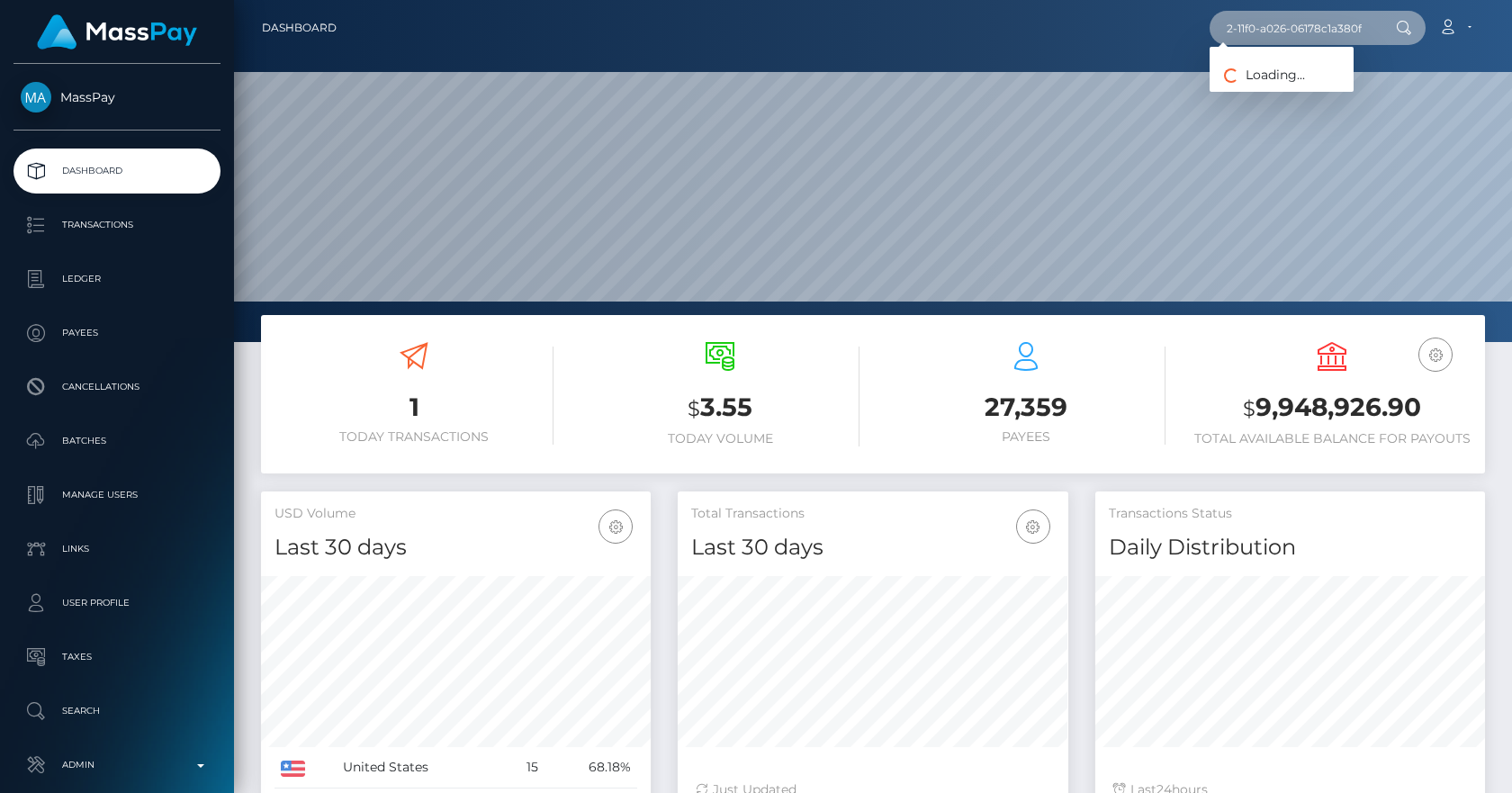 type on "2252d30a-6842-11f0-a026-06178c1a380f" 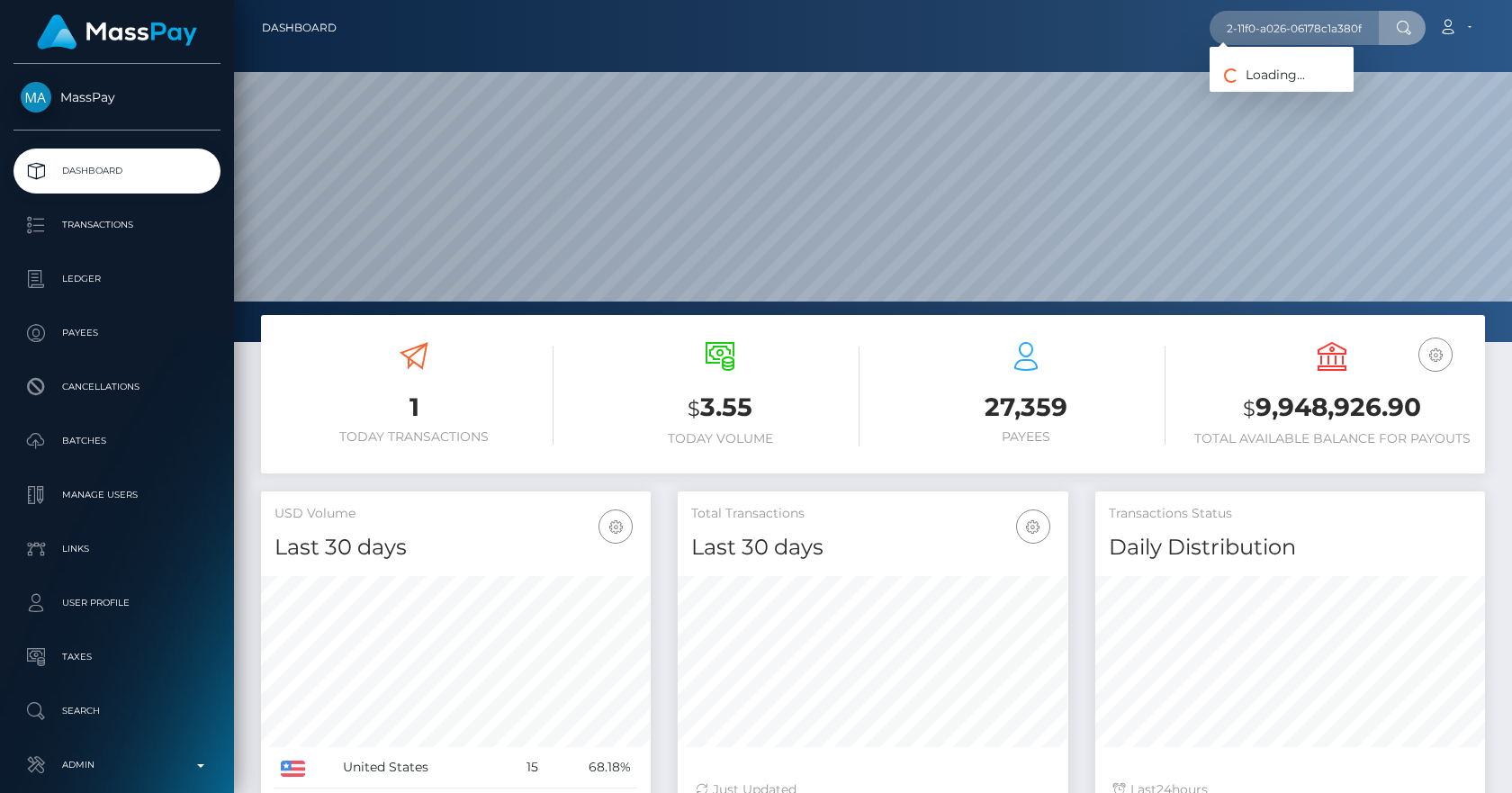 scroll, scrollTop: 0, scrollLeft: 0, axis: both 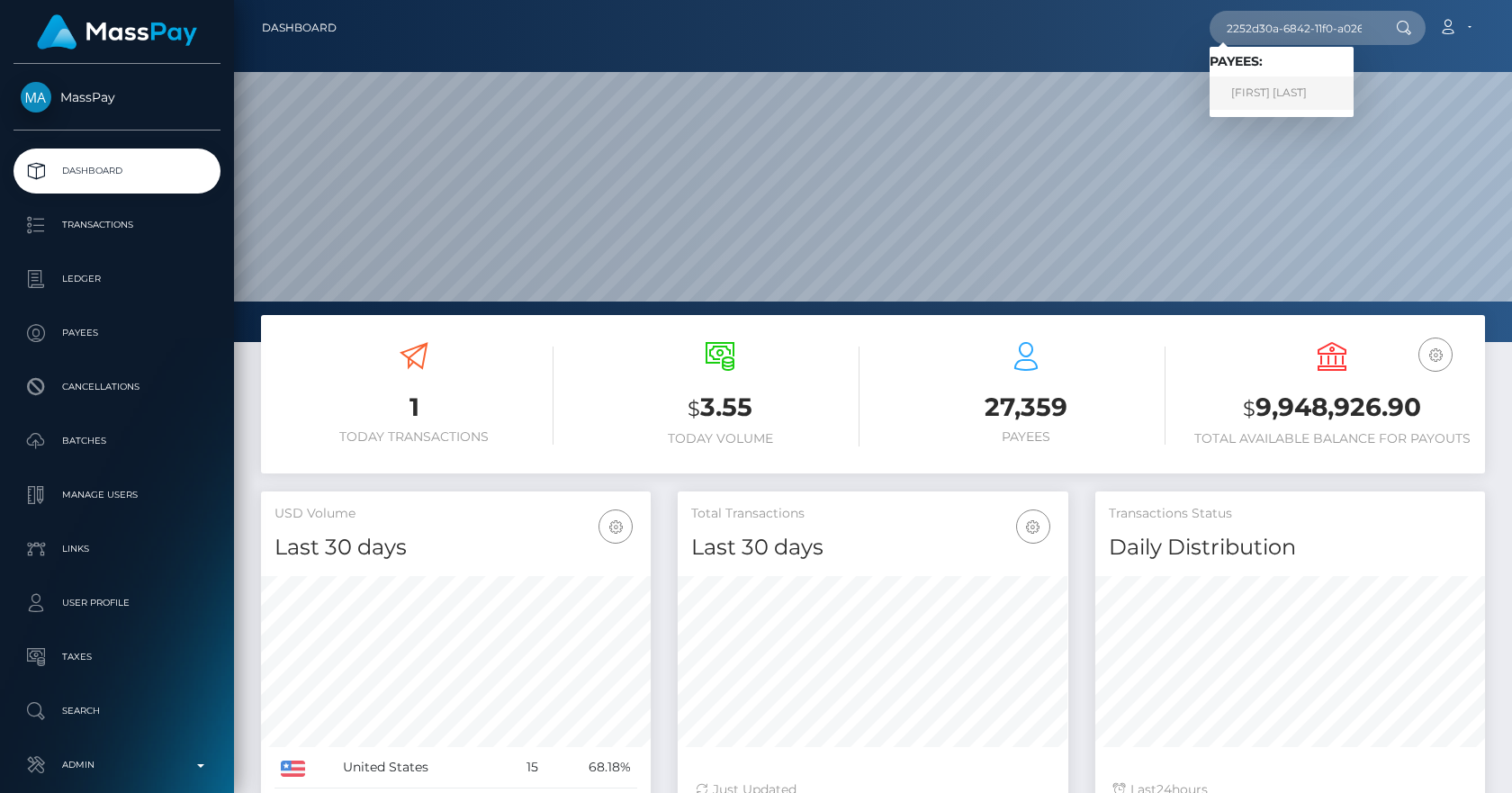 click on "ANTON  HERGERT" at bounding box center (1282, 93) 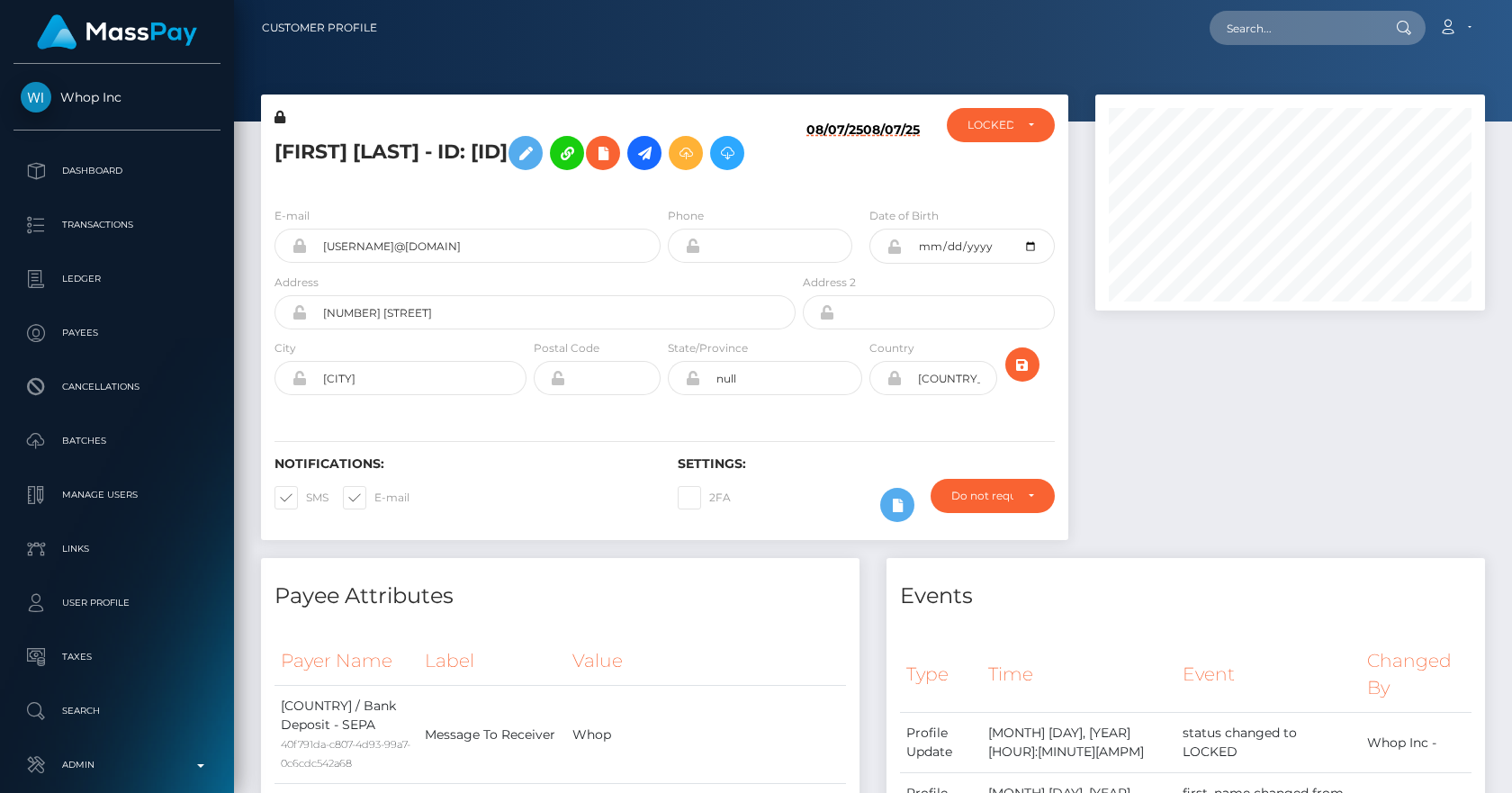 scroll, scrollTop: 0, scrollLeft: 0, axis: both 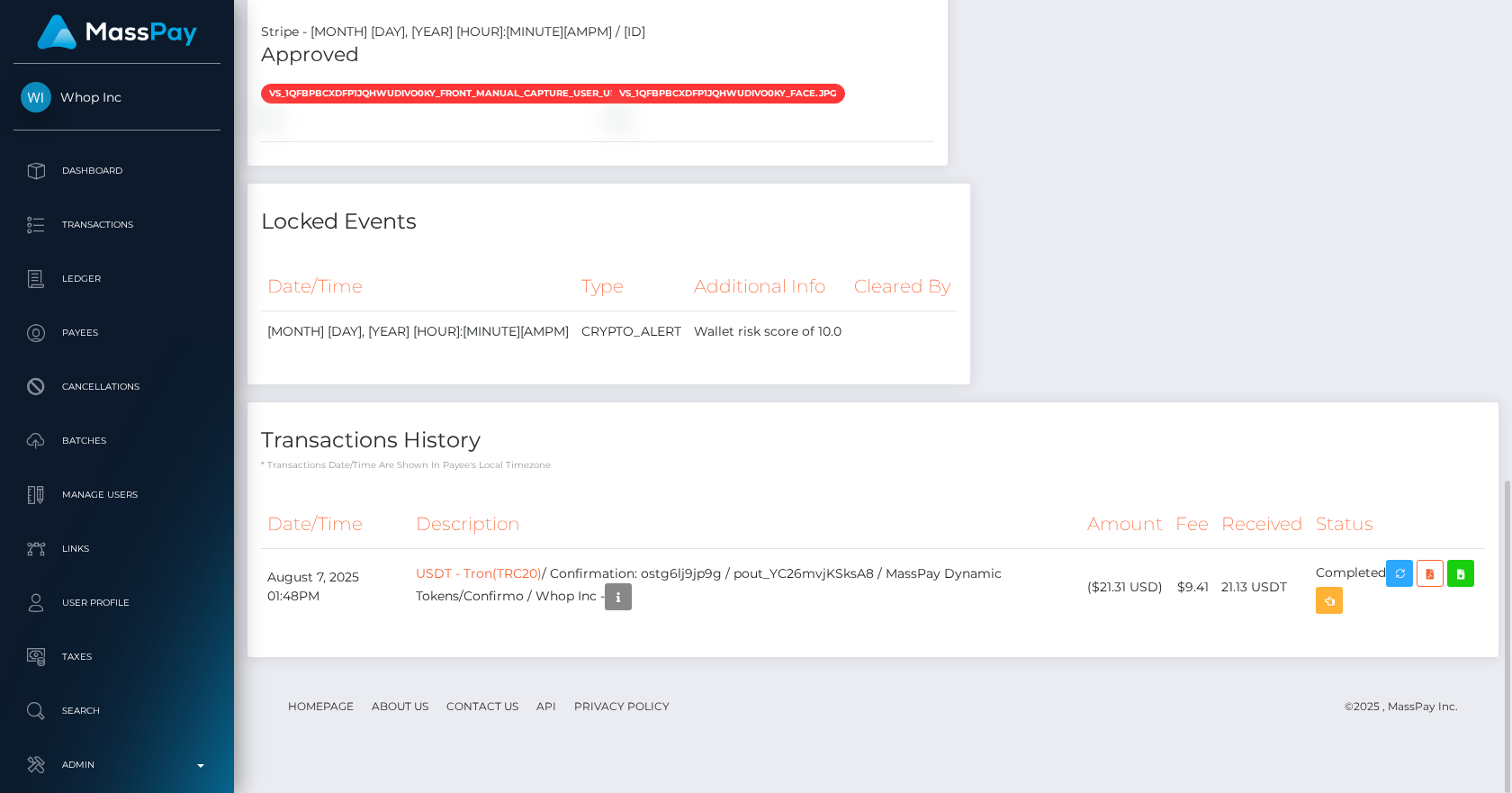 click on "[COUNTRY] / Bank Deposit - SEPA
[UUID]  Notes" at bounding box center [873, 7] 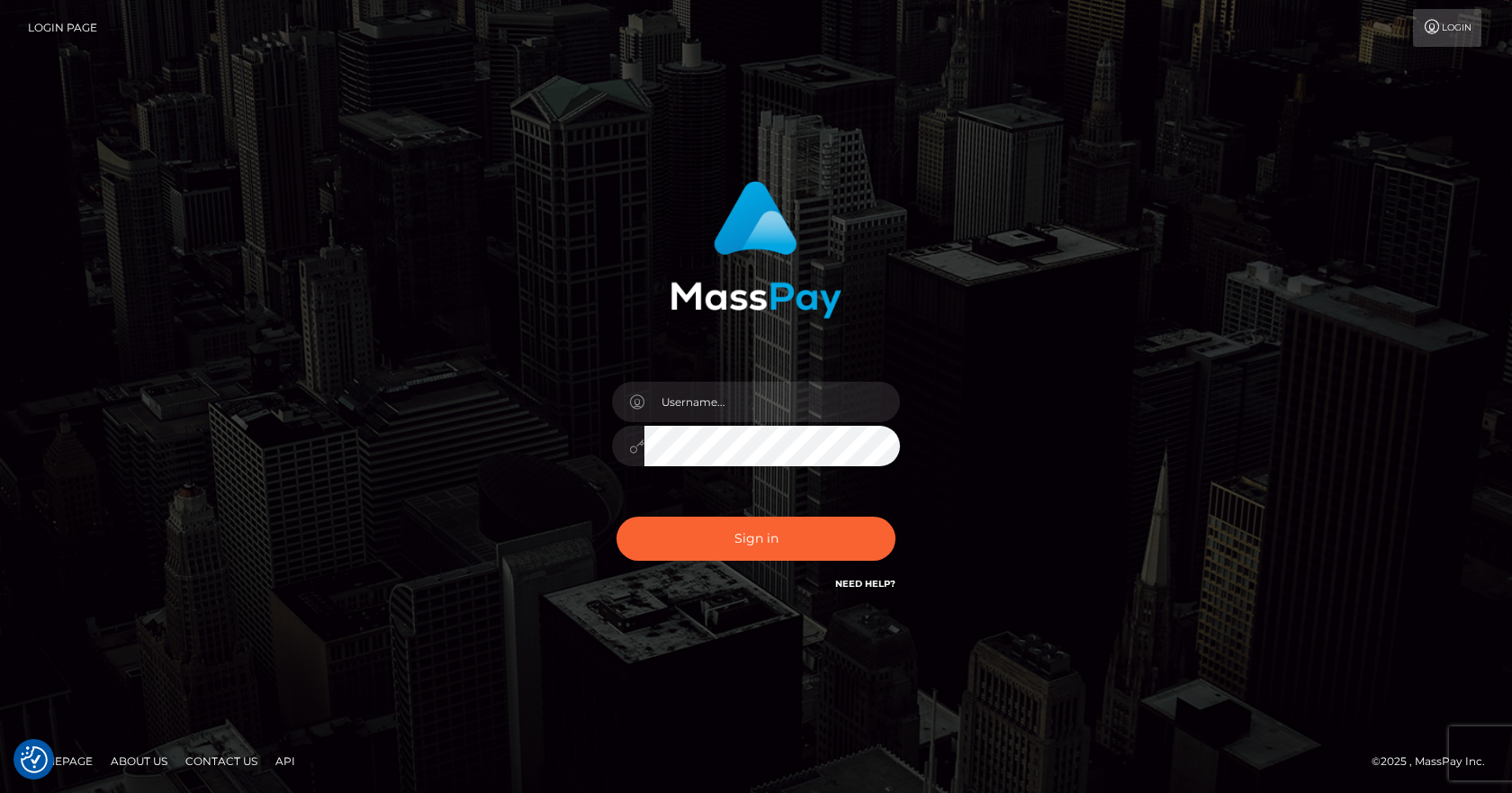scroll, scrollTop: 0, scrollLeft: 0, axis: both 